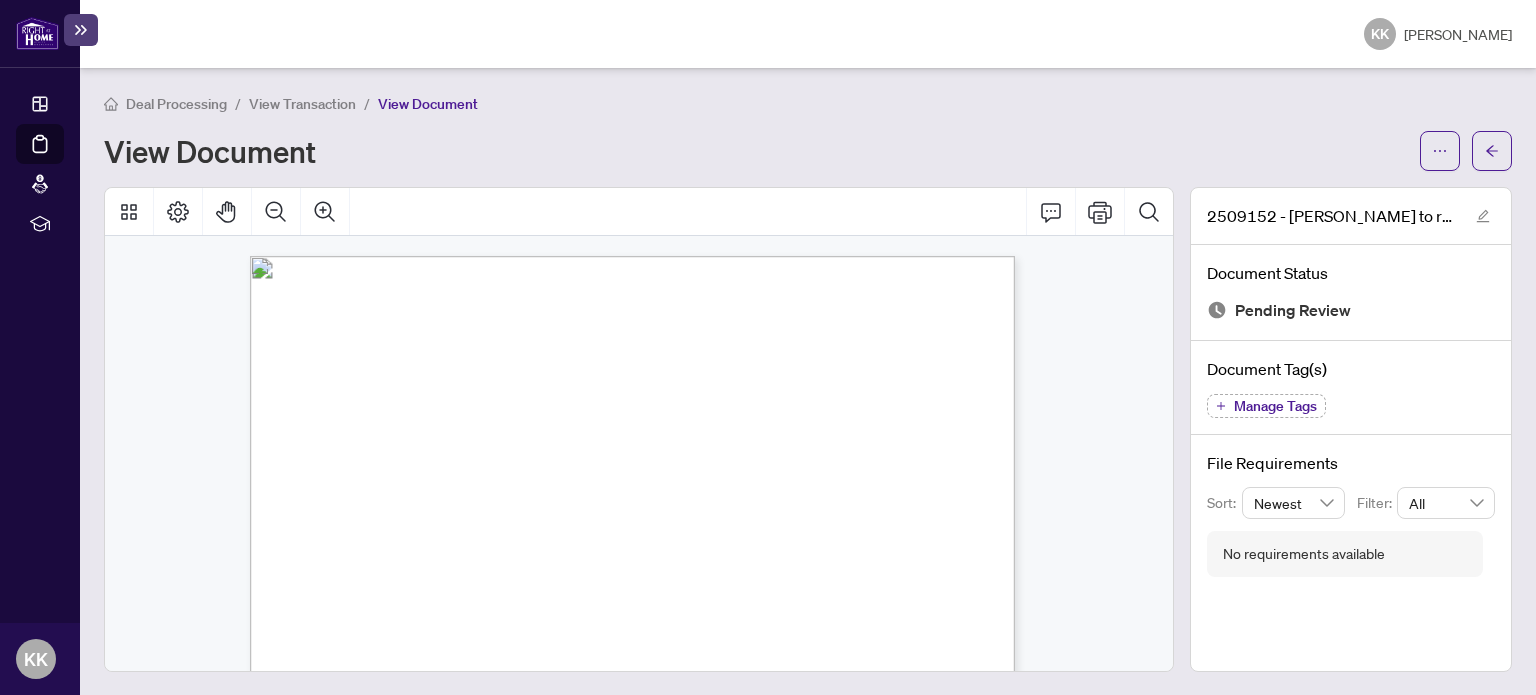 scroll, scrollTop: 0, scrollLeft: 0, axis: both 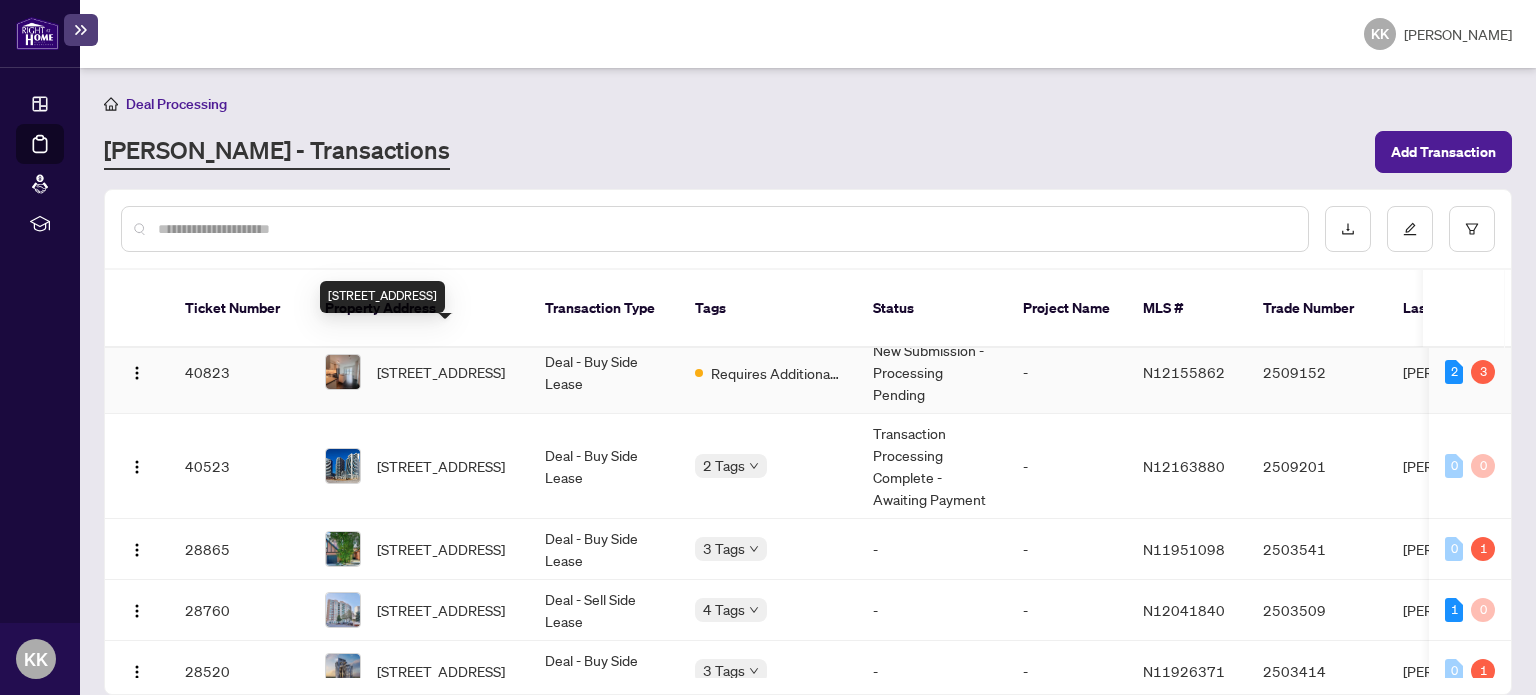 click on "[STREET_ADDRESS]" at bounding box center (441, 372) 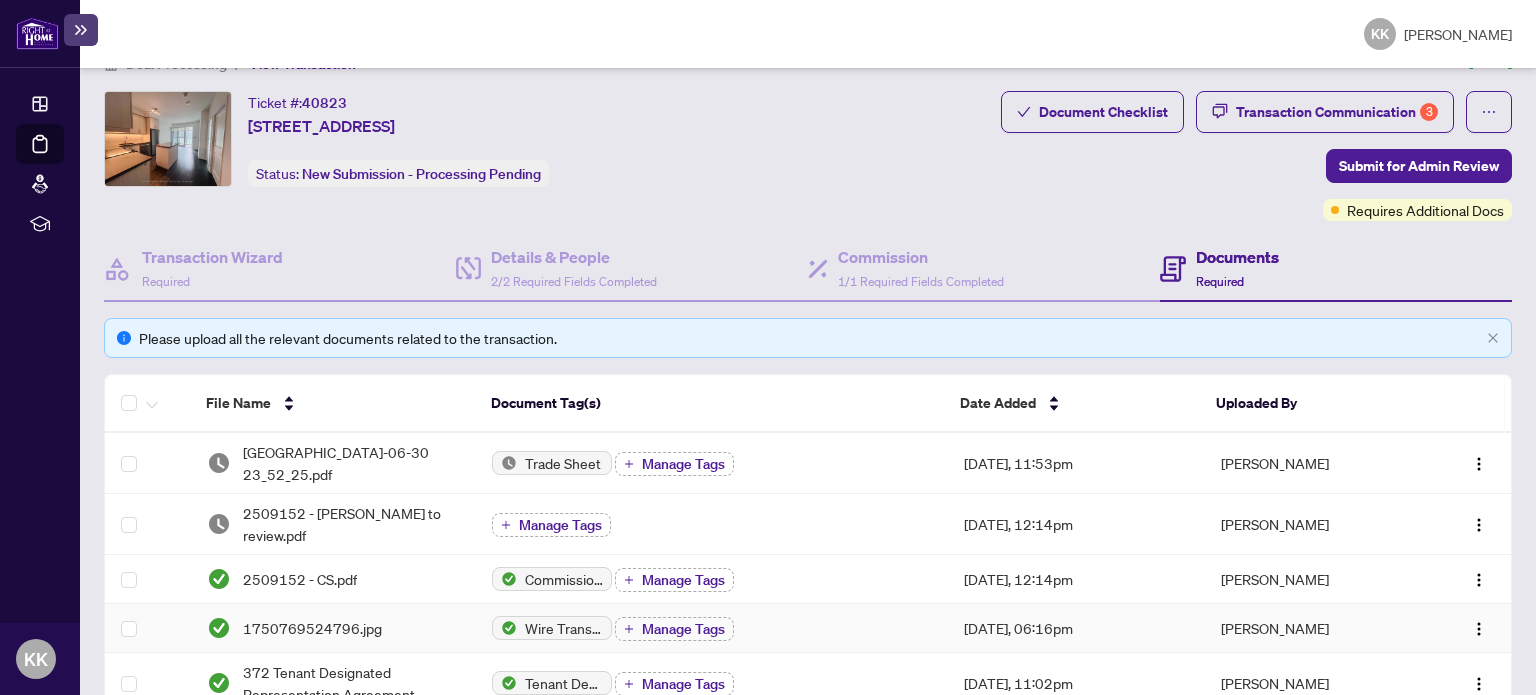 scroll, scrollTop: 0, scrollLeft: 0, axis: both 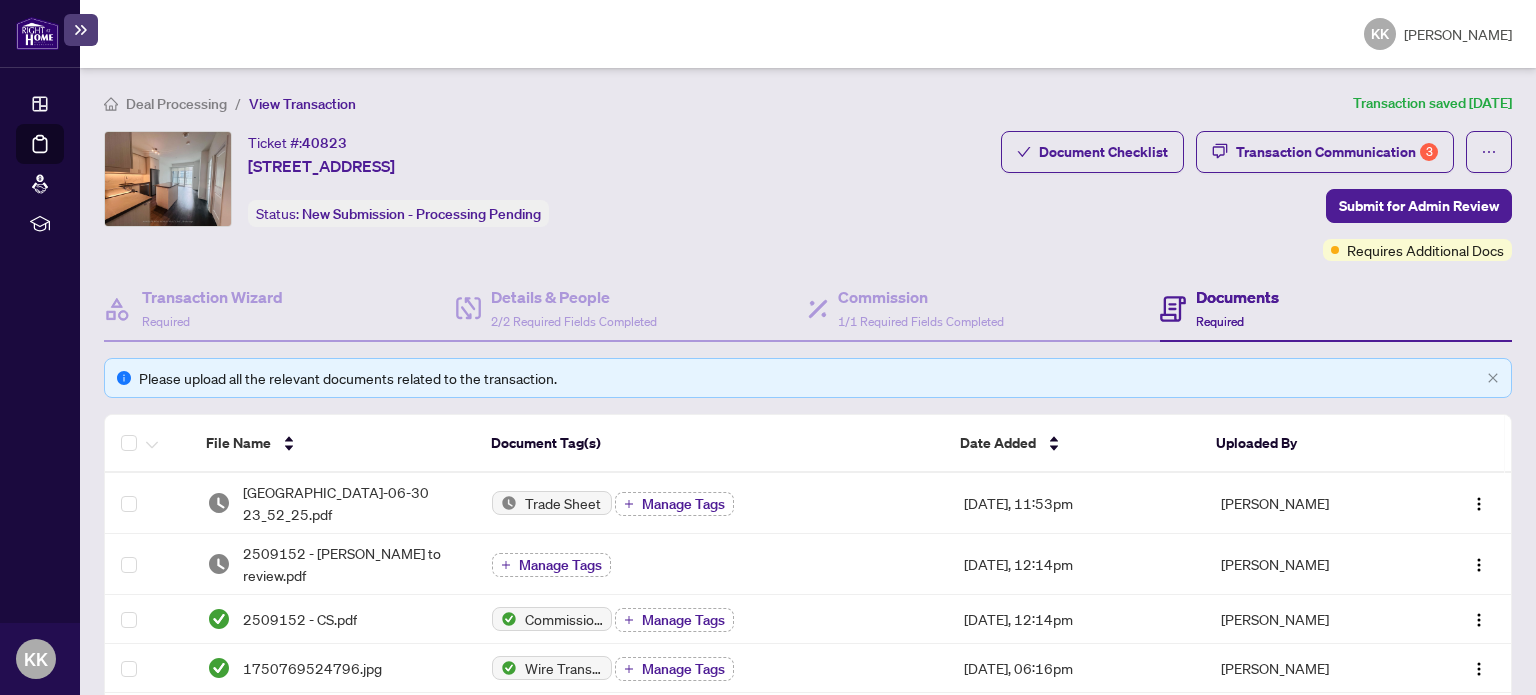 click on "Deal Processing" at bounding box center [165, 103] 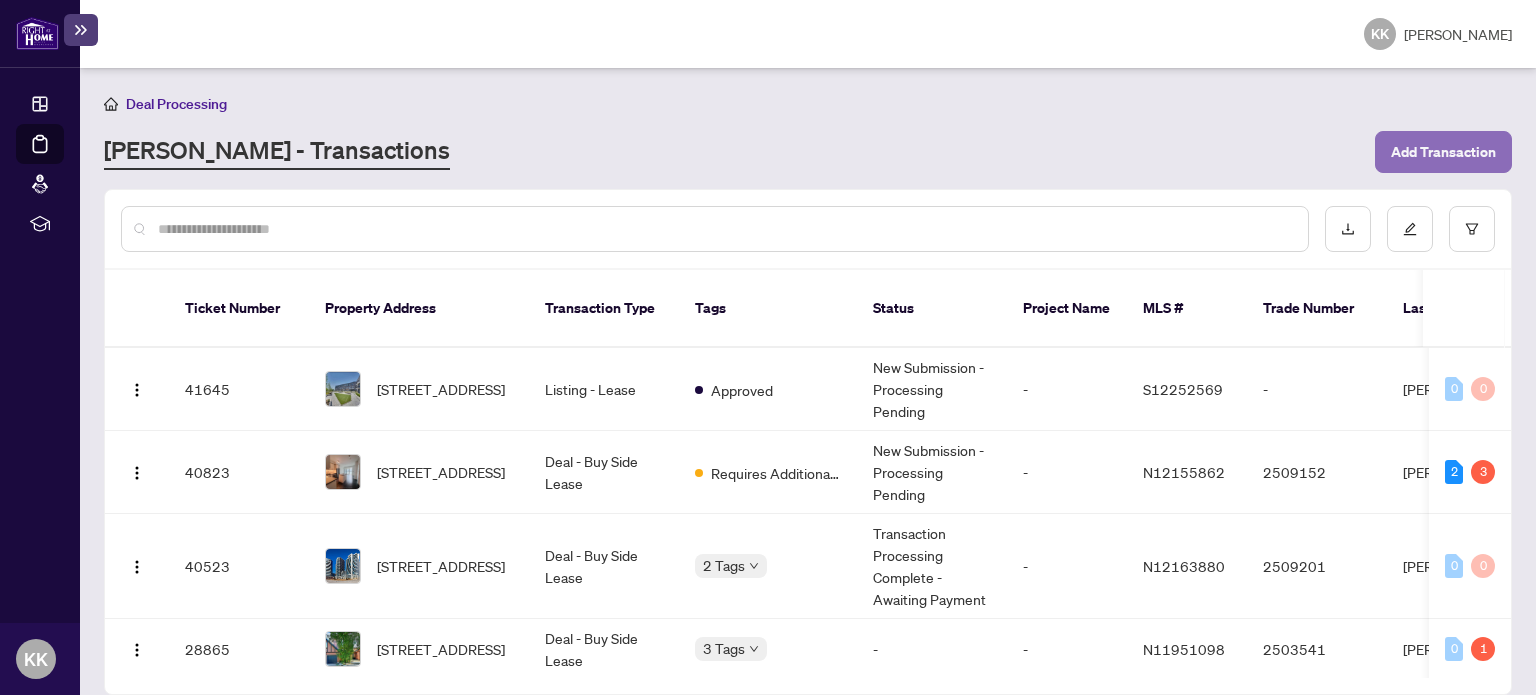 click on "Add Transaction" at bounding box center (1443, 152) 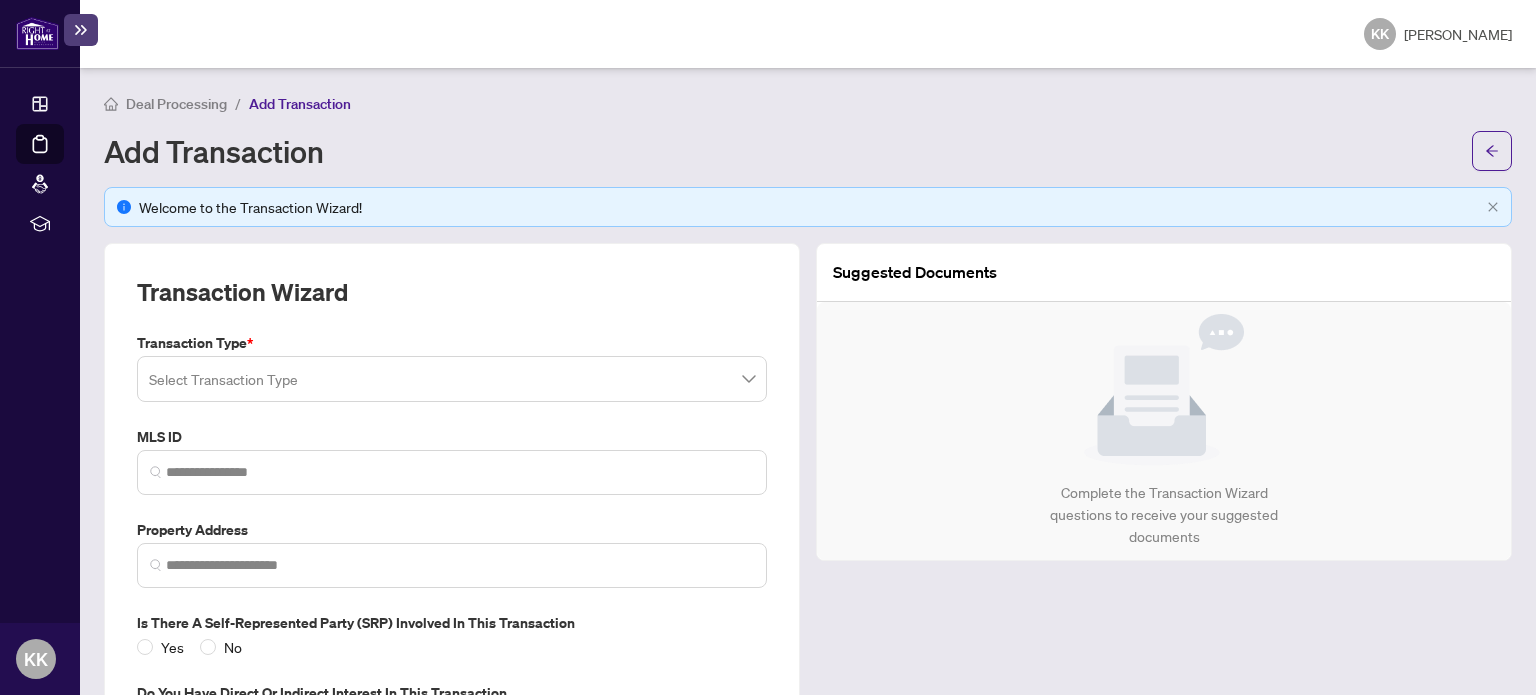 click at bounding box center [452, 379] 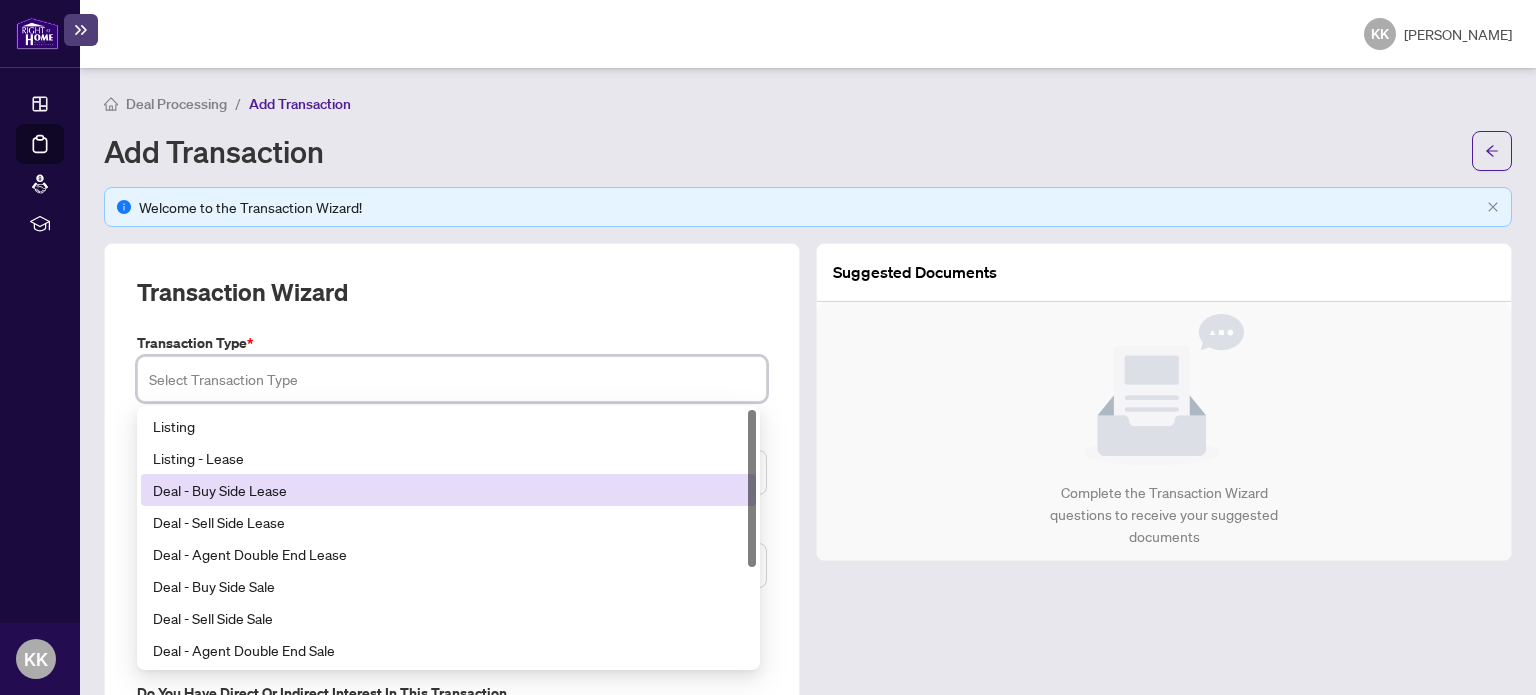 click on "Deal - Buy Side Lease" at bounding box center (448, 490) 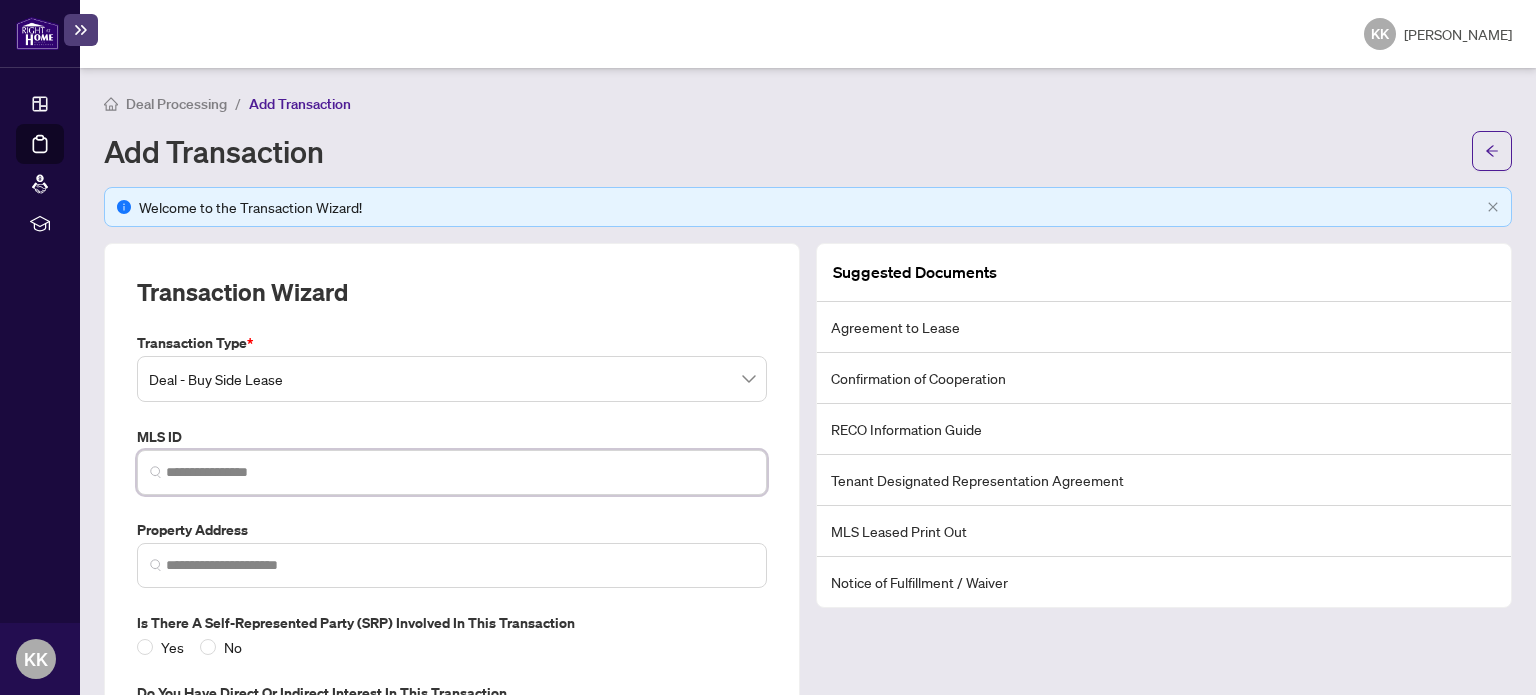 click at bounding box center (460, 472) 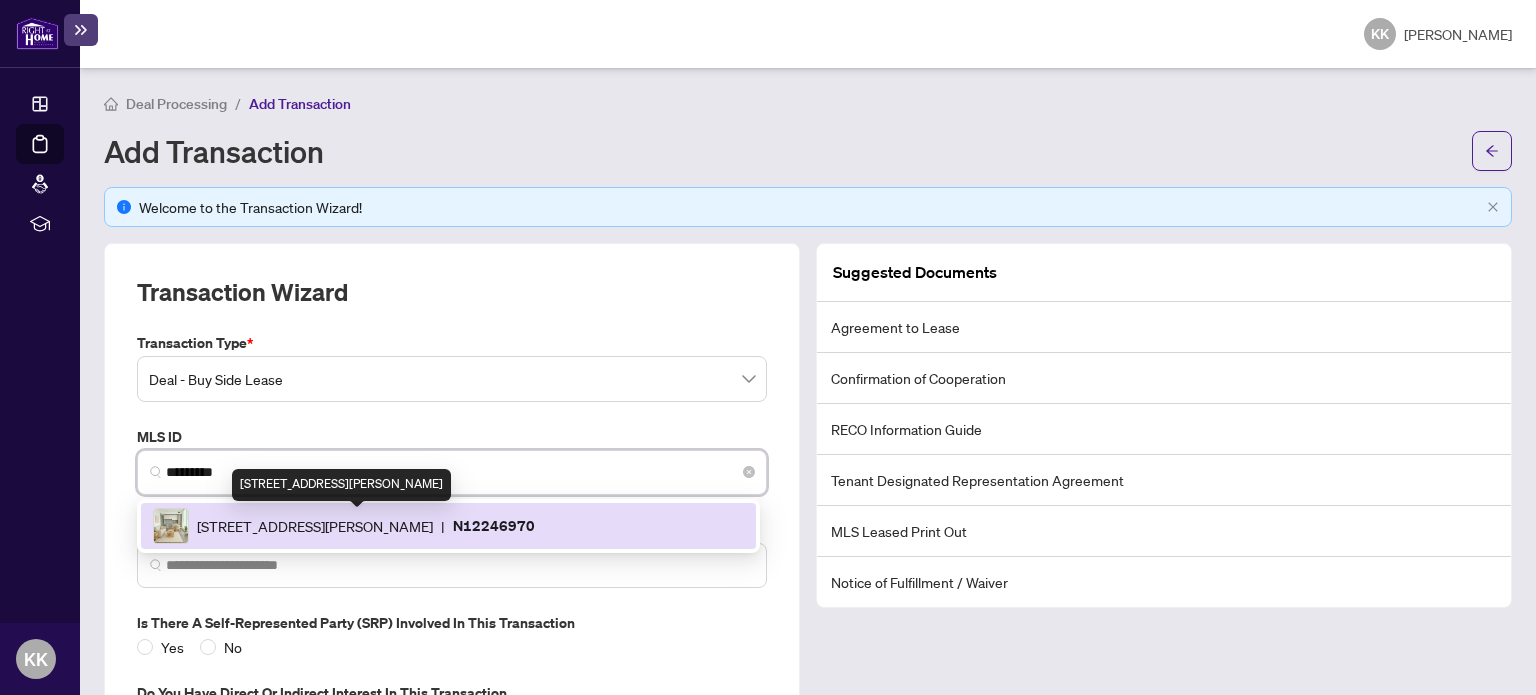 click on "[STREET_ADDRESS][PERSON_NAME]" at bounding box center (315, 526) 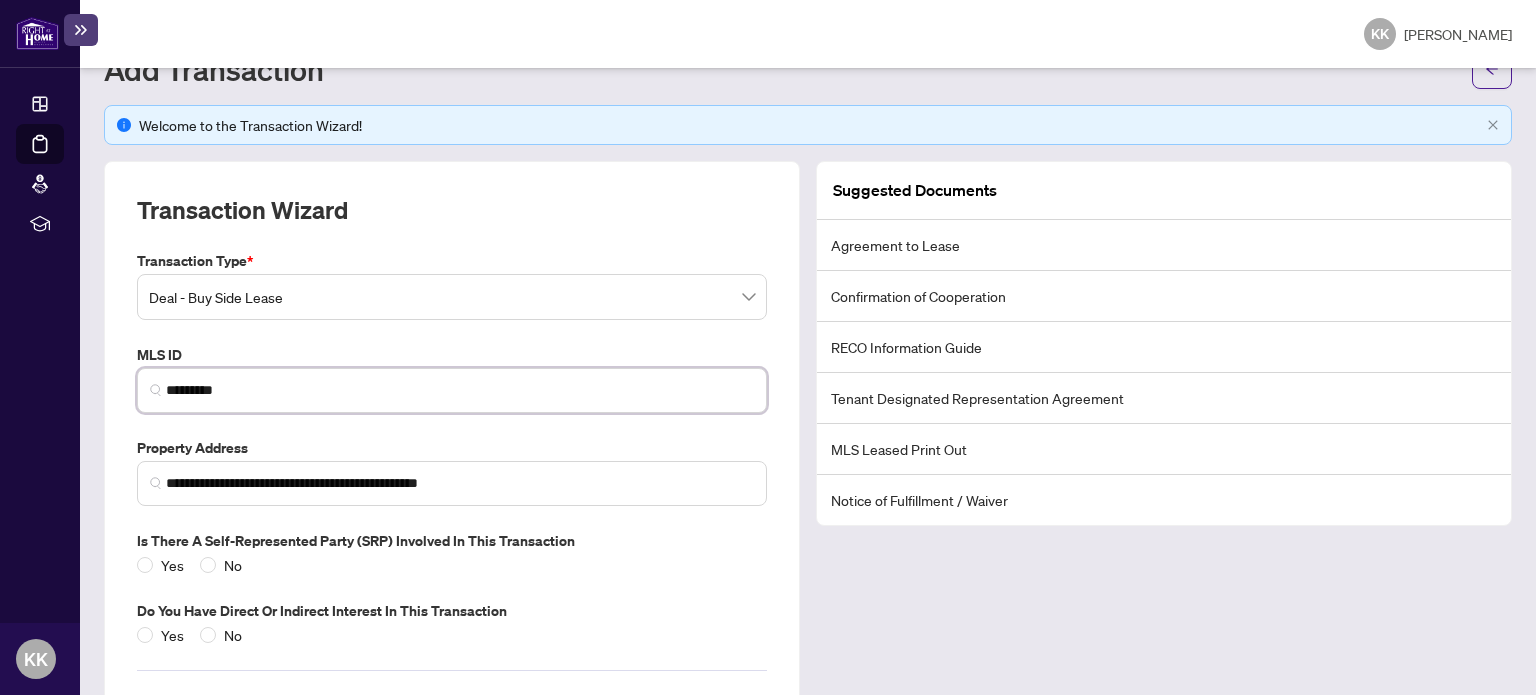 scroll, scrollTop: 177, scrollLeft: 0, axis: vertical 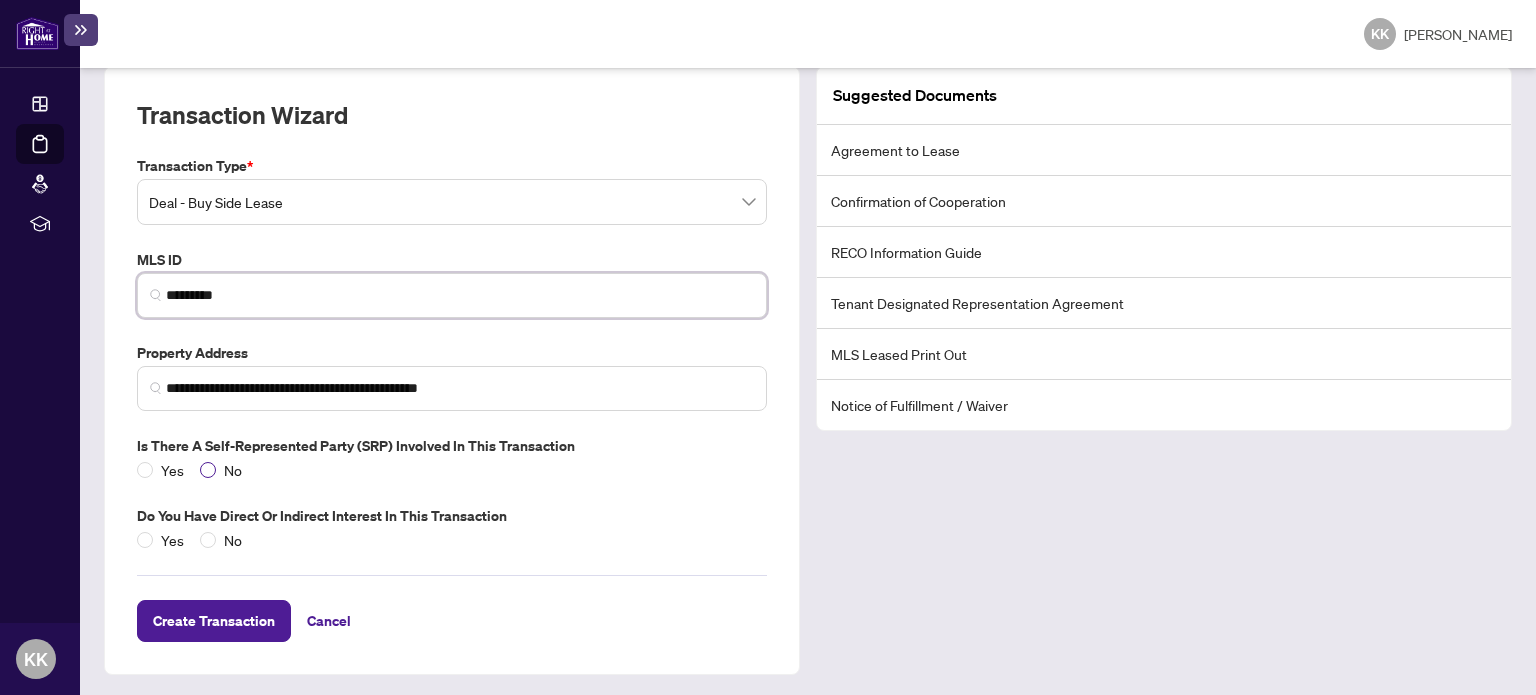 type on "*********" 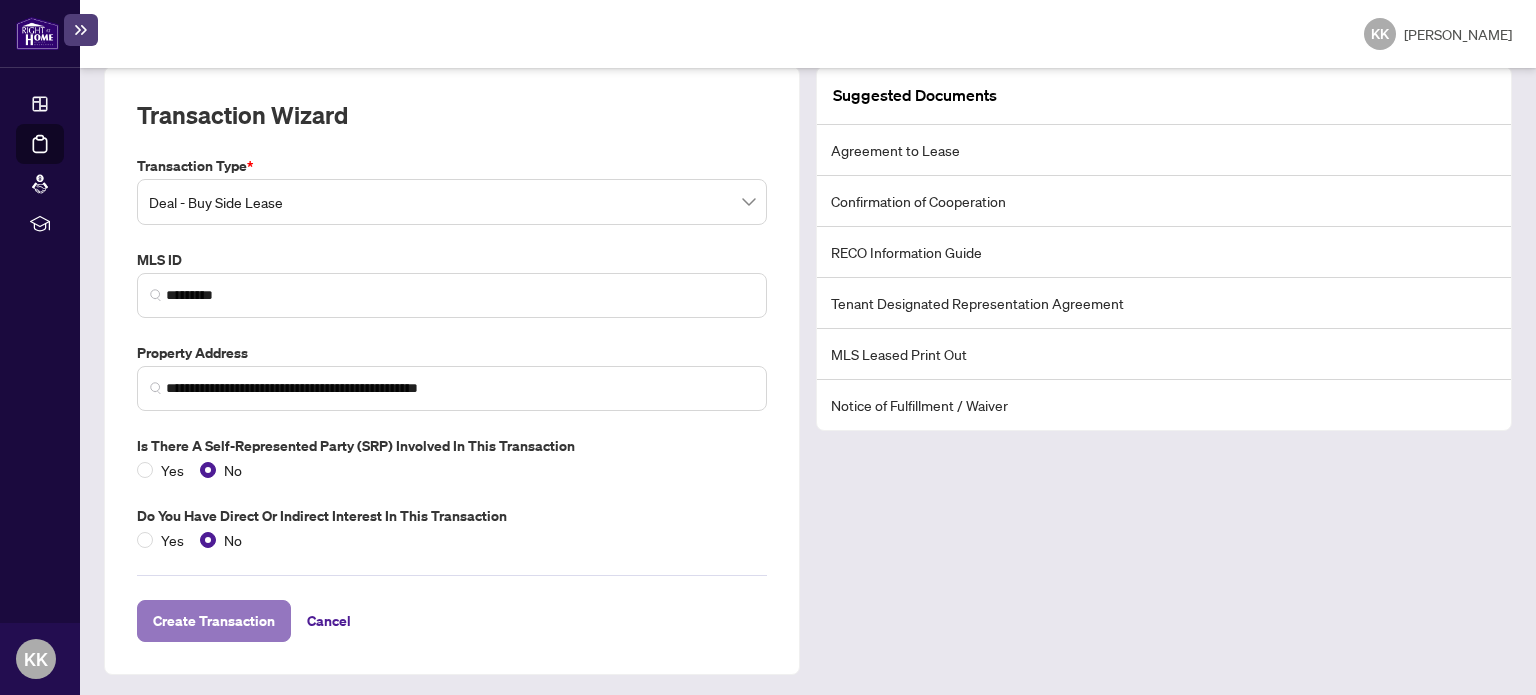 click on "Create Transaction" at bounding box center [214, 621] 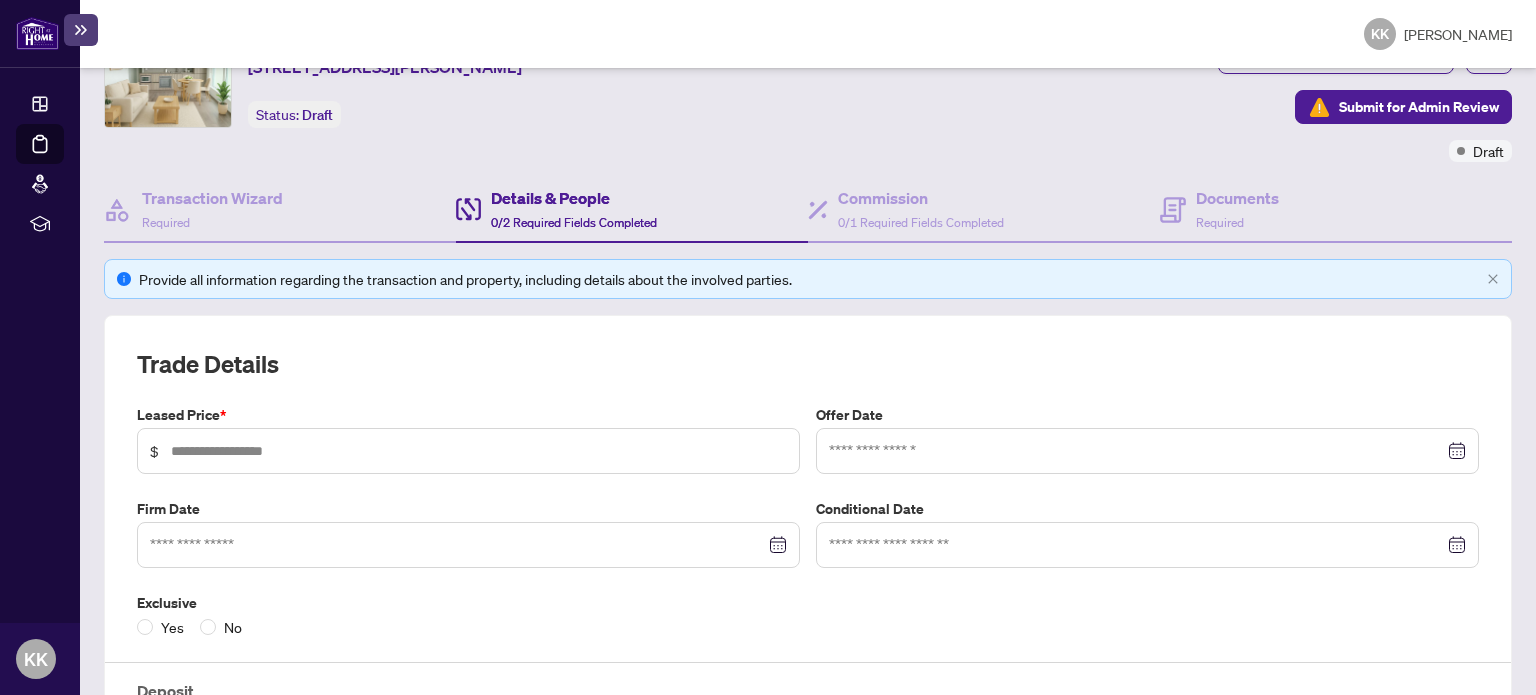 scroll, scrollTop: 219, scrollLeft: 0, axis: vertical 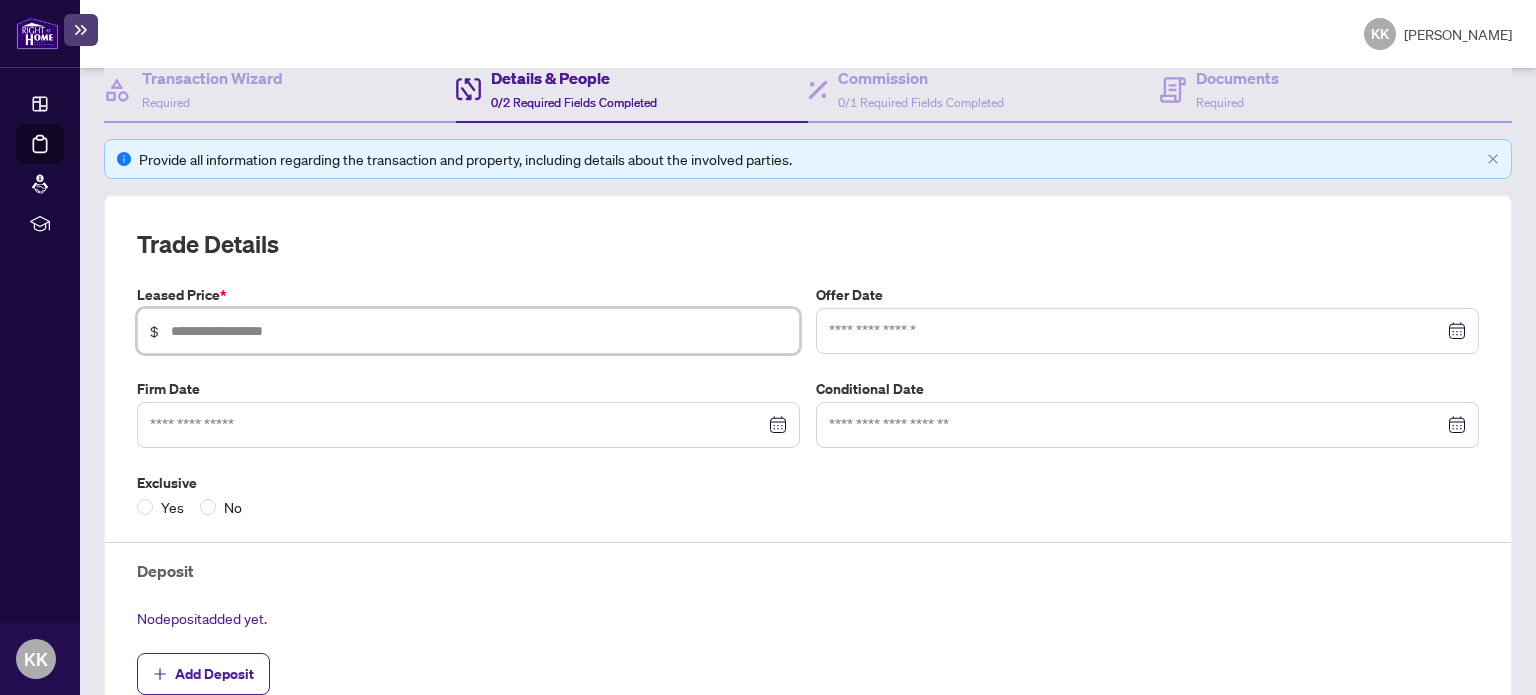 click at bounding box center [479, 331] 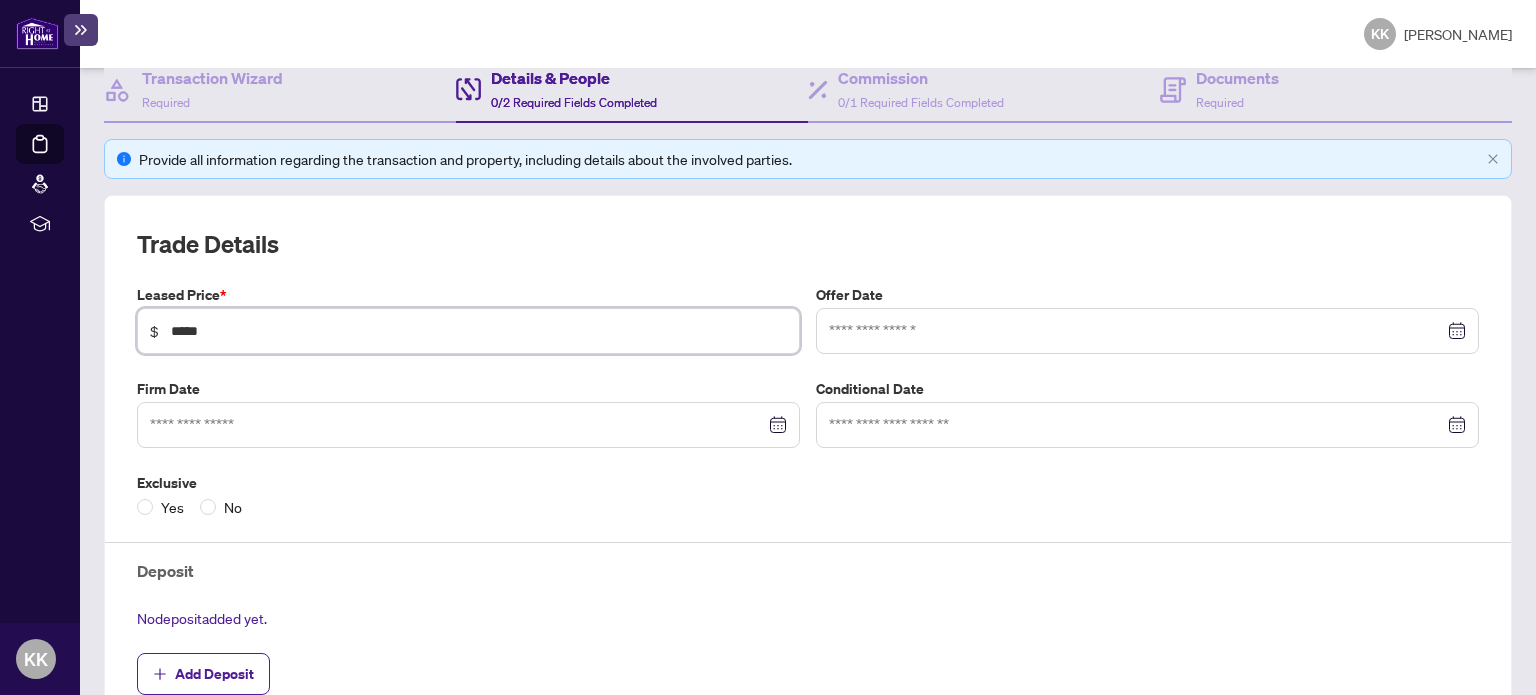 type on "*****" 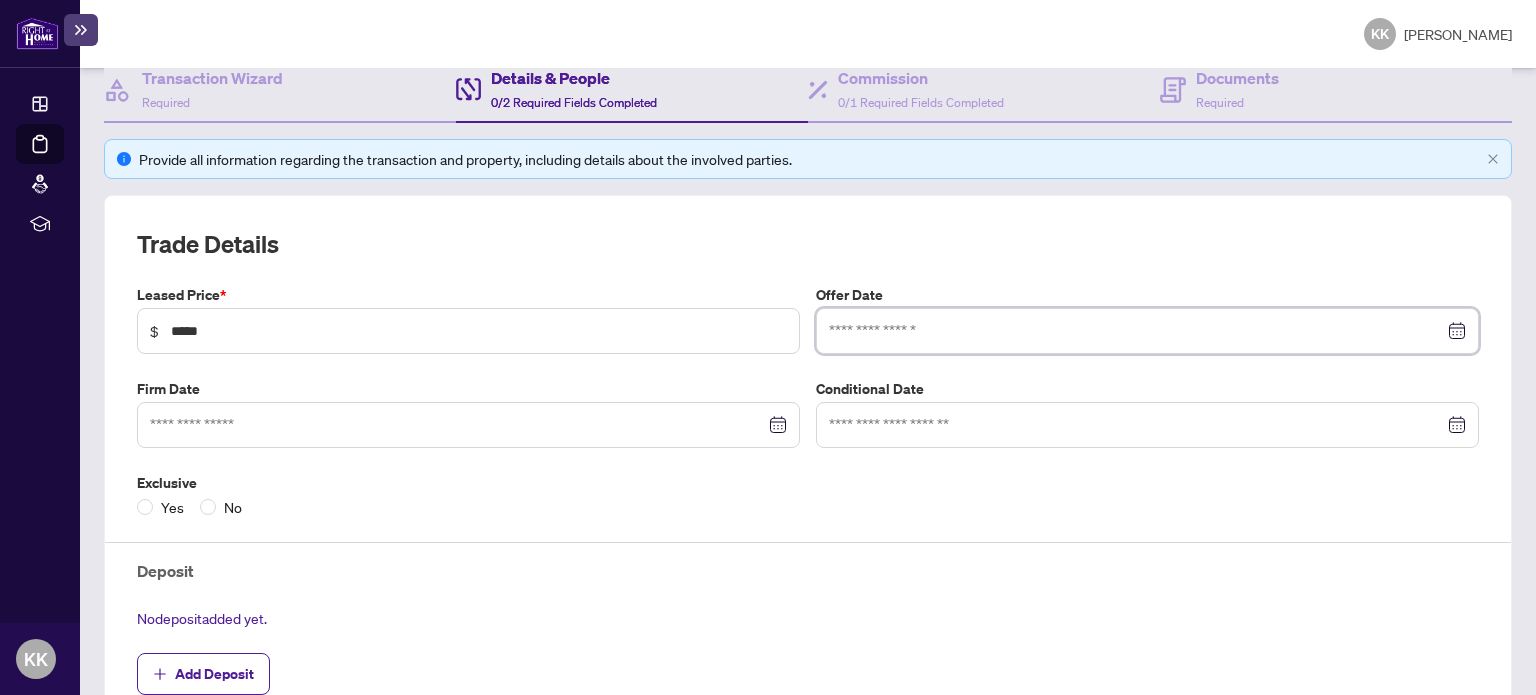 click at bounding box center (1136, 331) 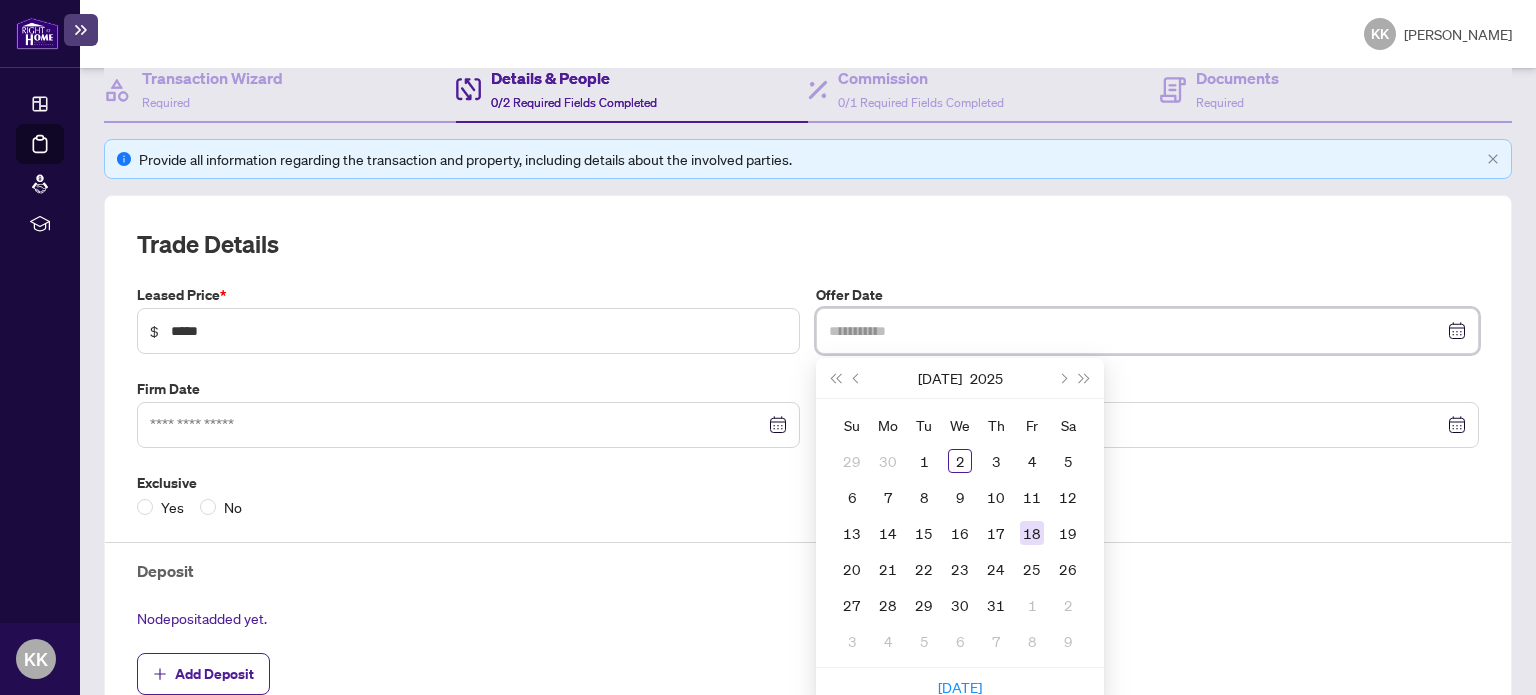type on "**********" 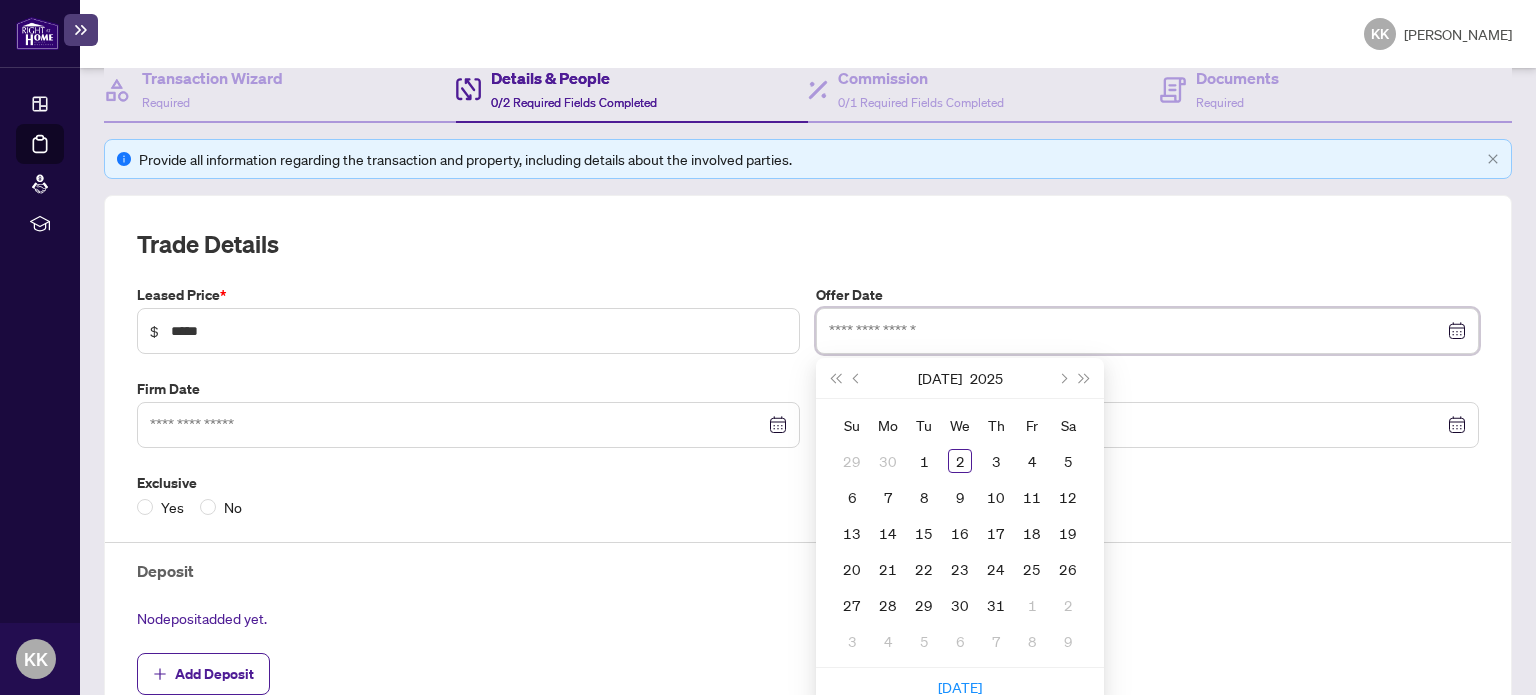 click at bounding box center [1136, 331] 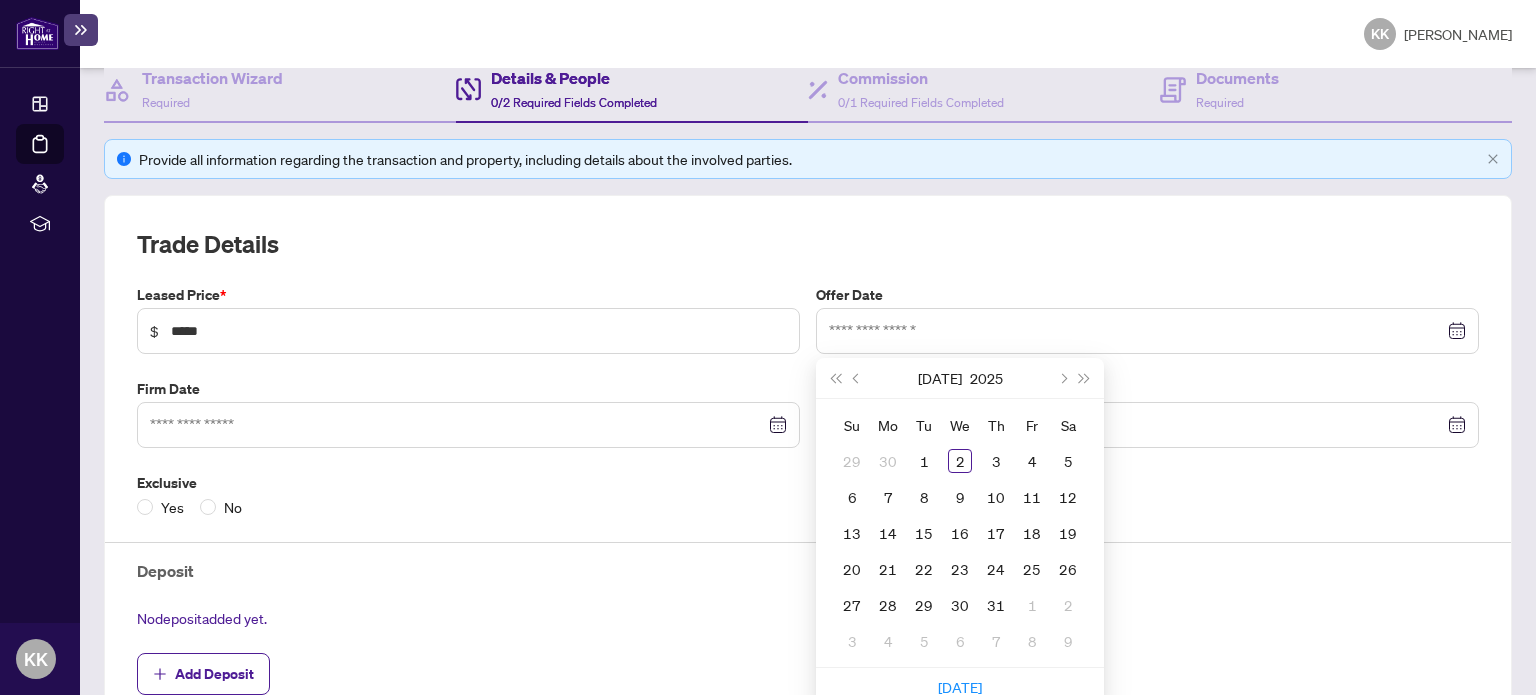 click on "[DATE]" at bounding box center (960, 378) 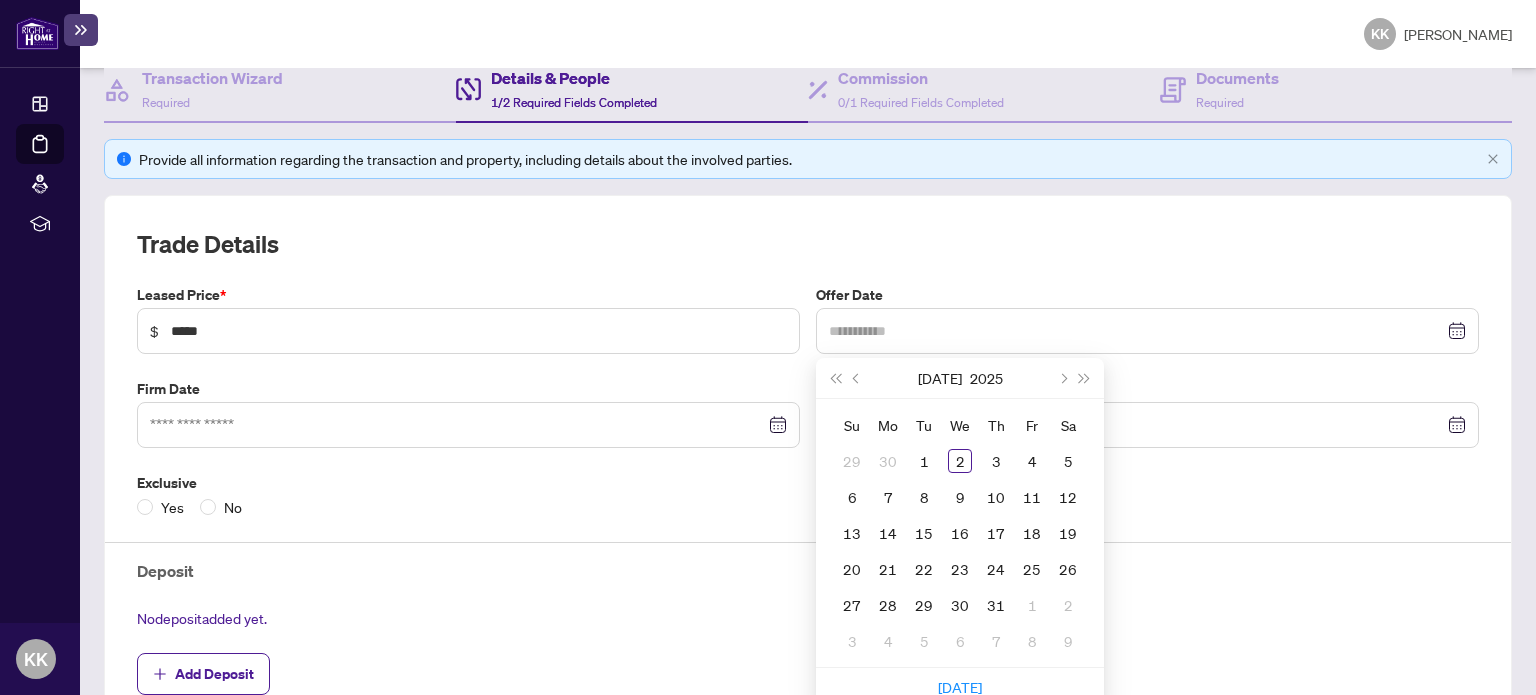 type on "**********" 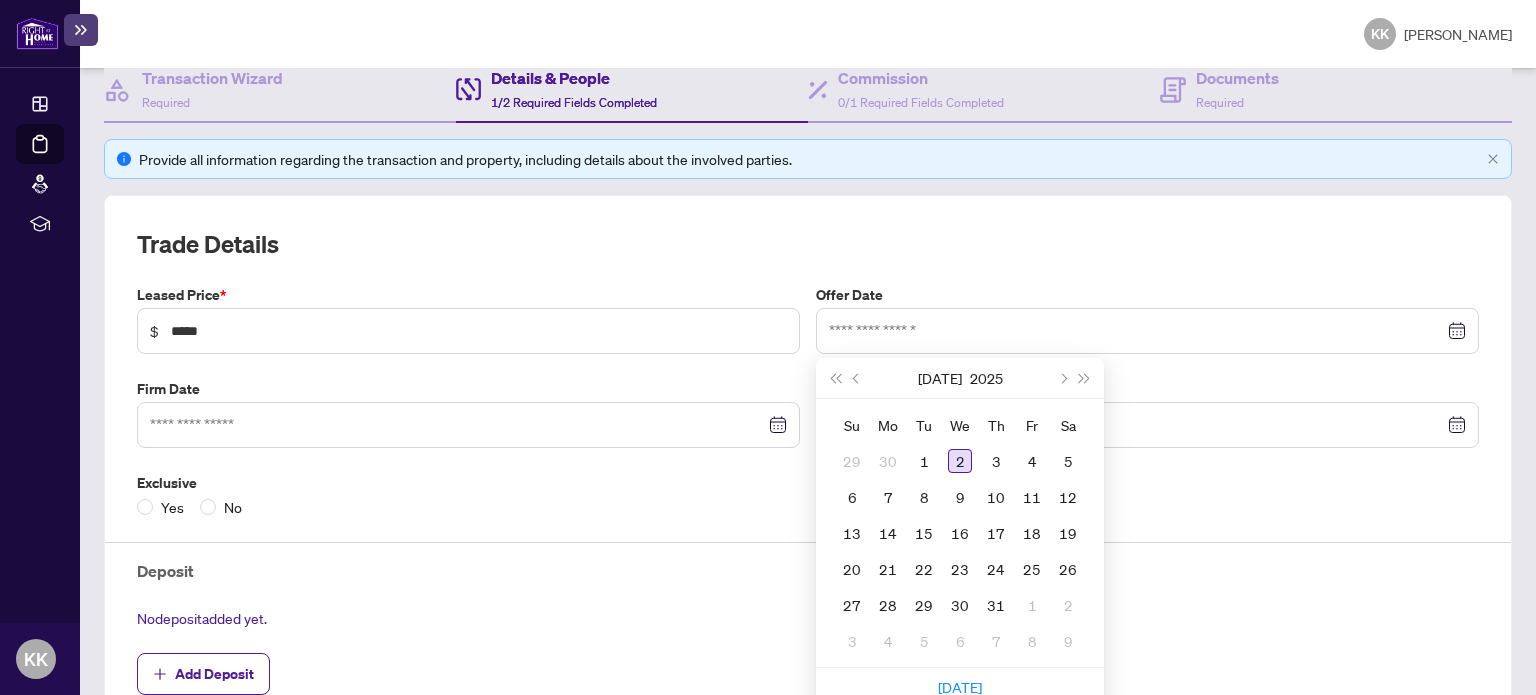 type on "**********" 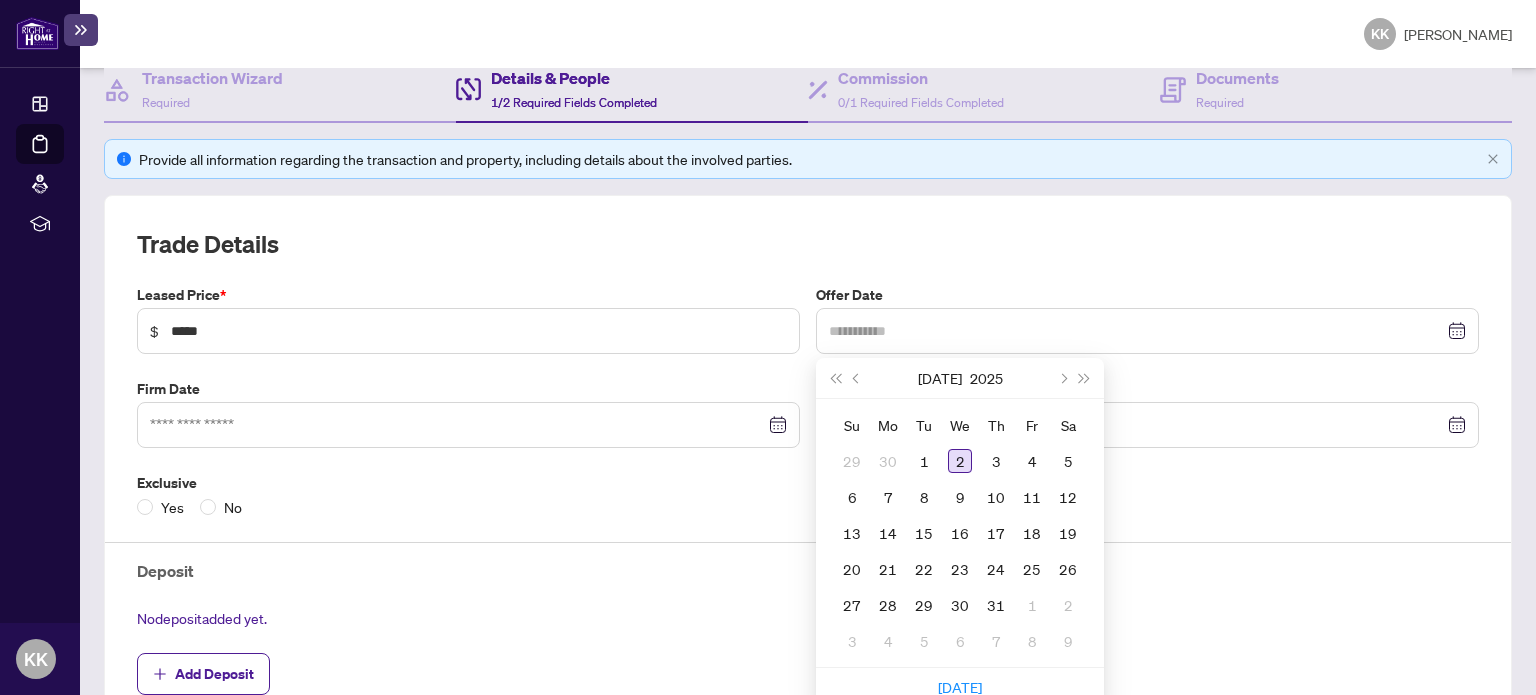 click on "2" at bounding box center [960, 461] 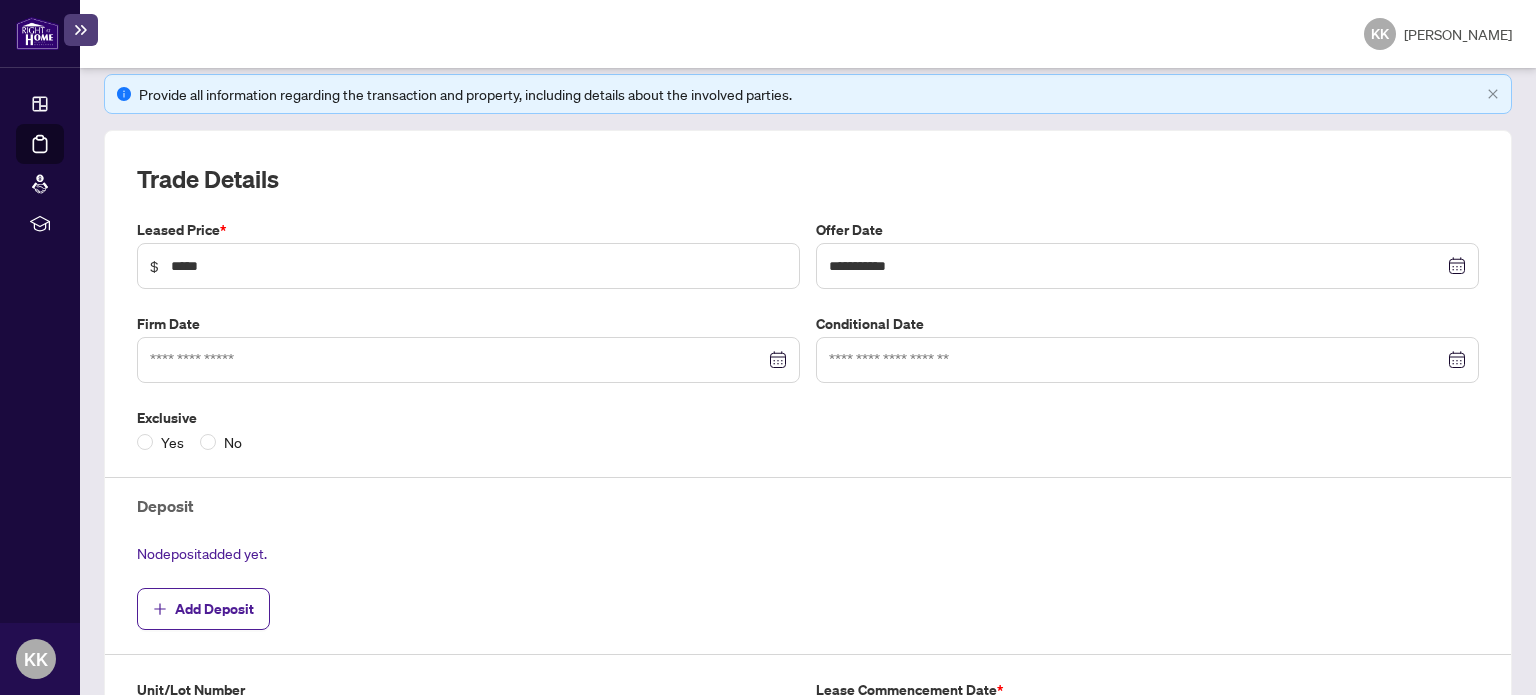 scroll, scrollTop: 319, scrollLeft: 0, axis: vertical 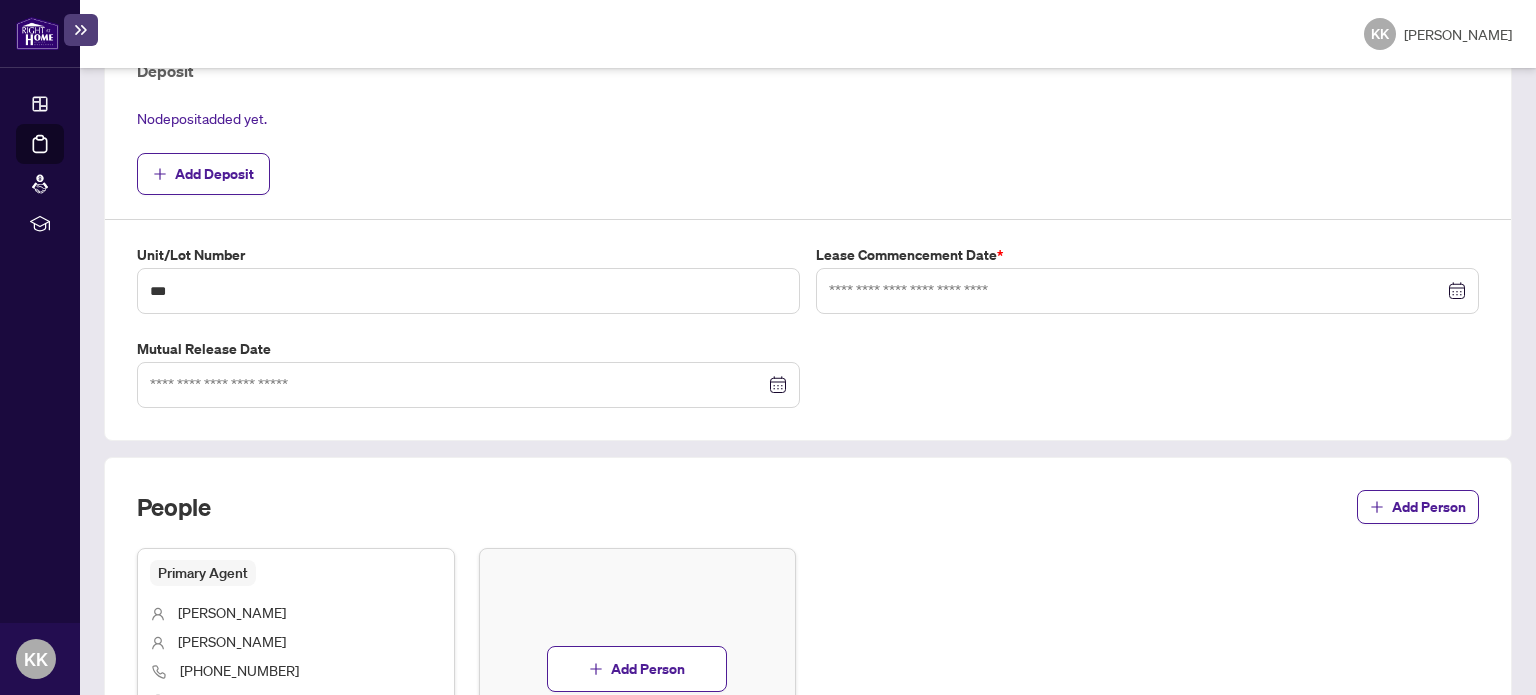 click at bounding box center (1147, 291) 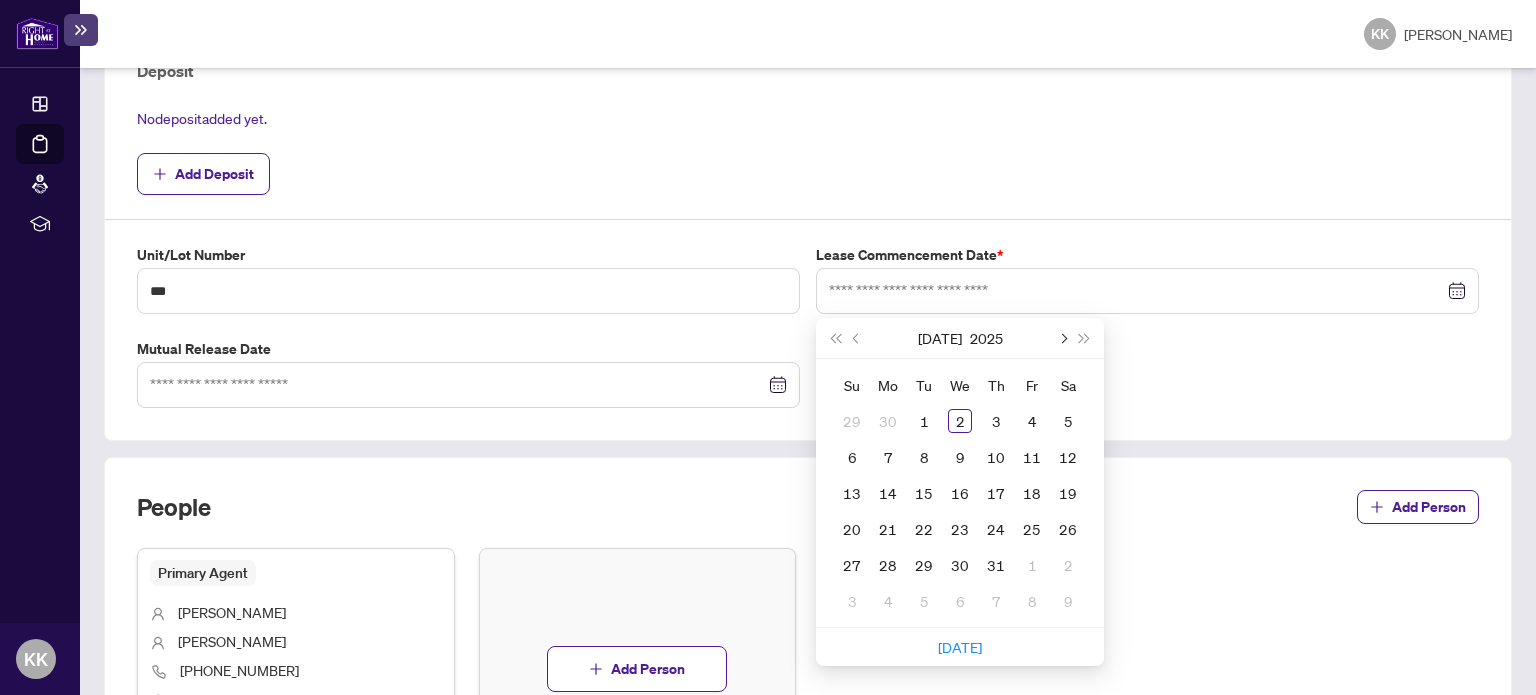 click at bounding box center [1062, 338] 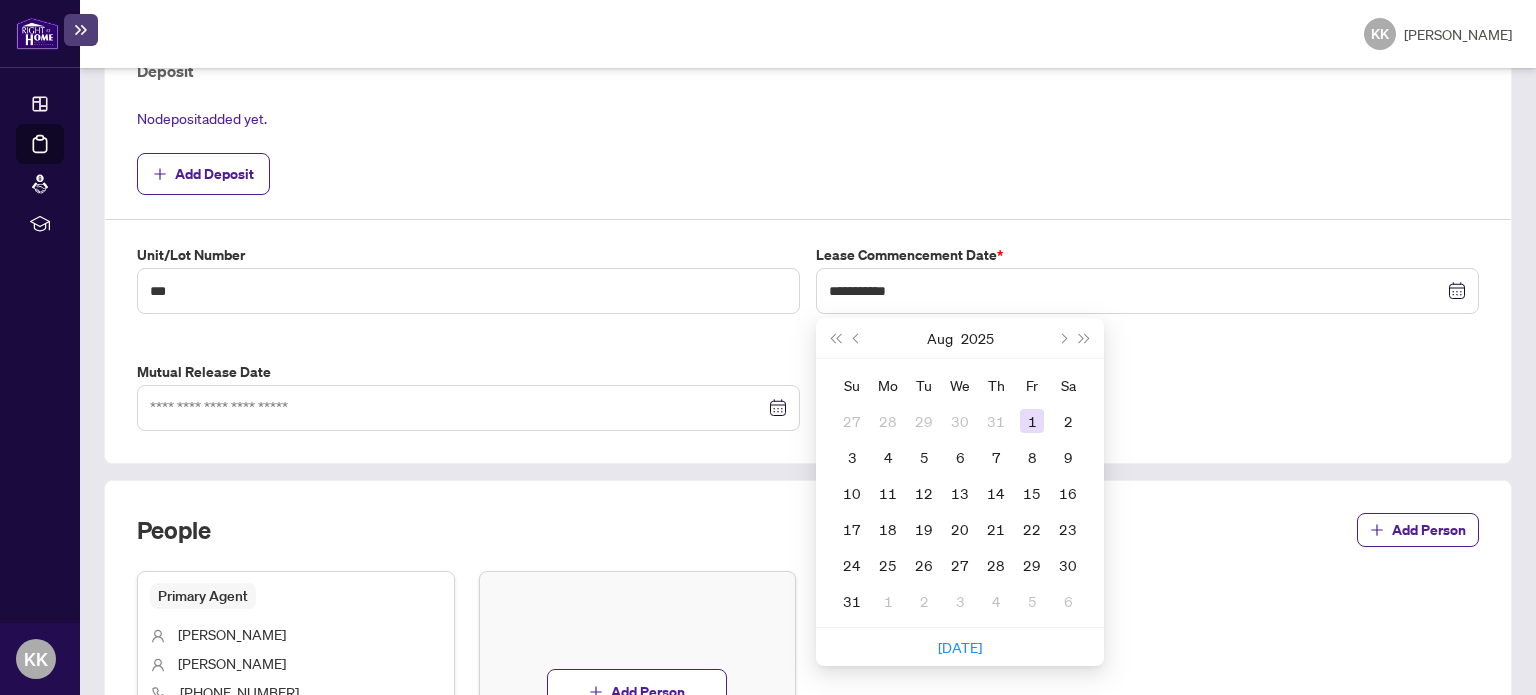 type on "**********" 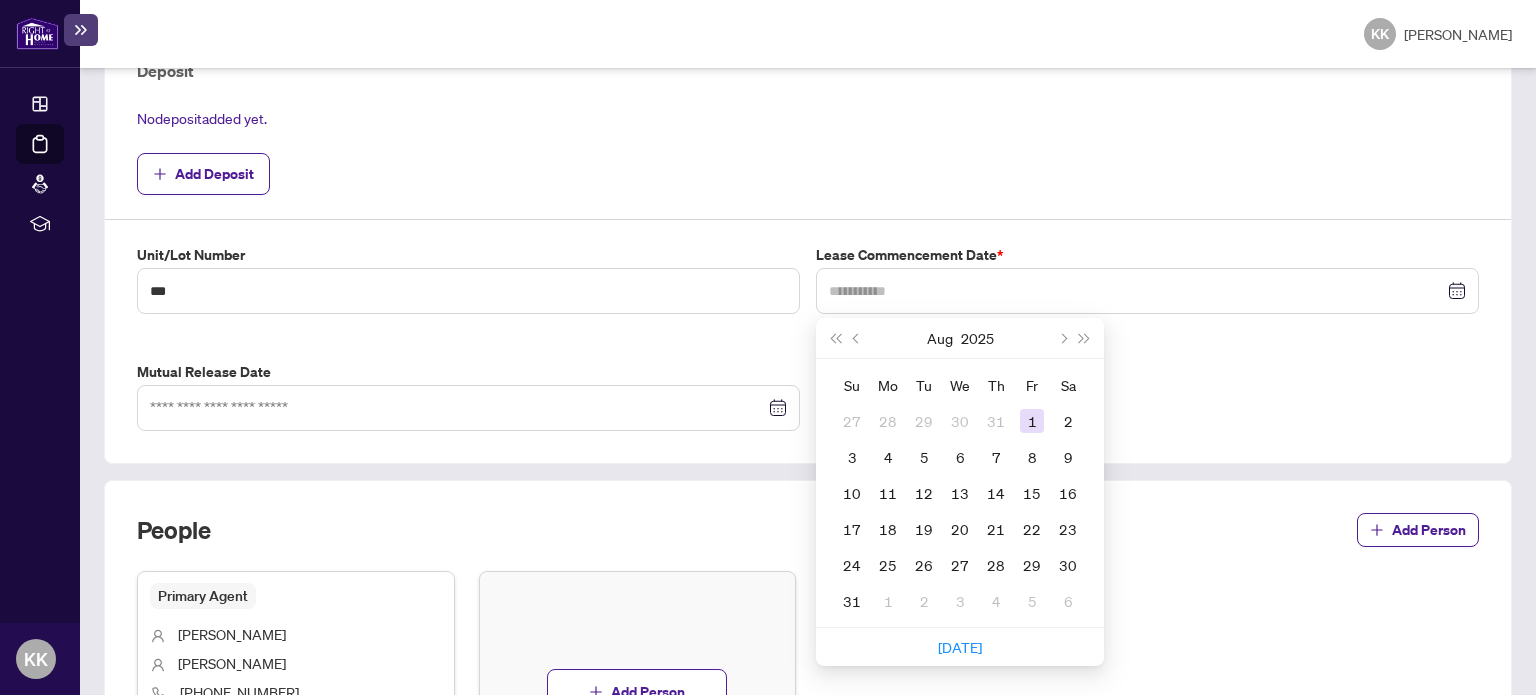 click on "1" at bounding box center (1032, 421) 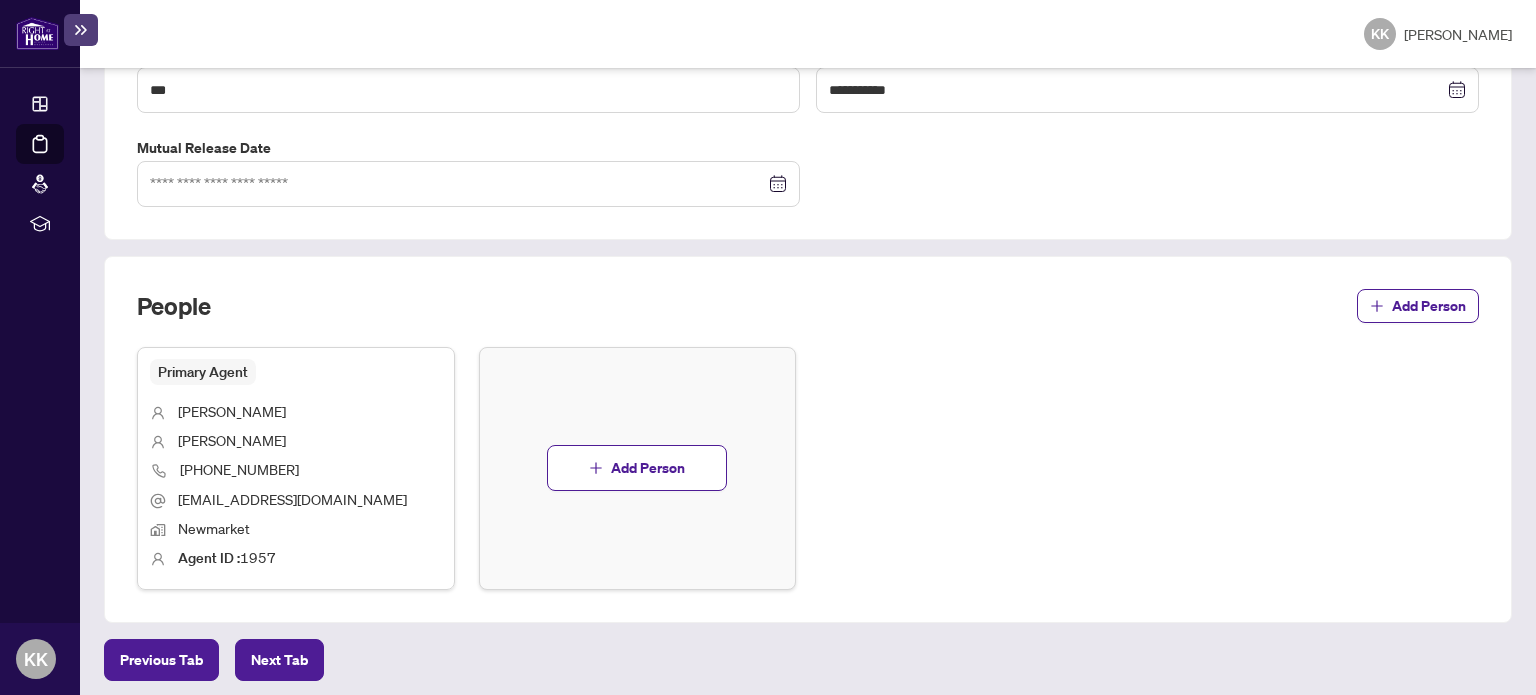 scroll, scrollTop: 921, scrollLeft: 0, axis: vertical 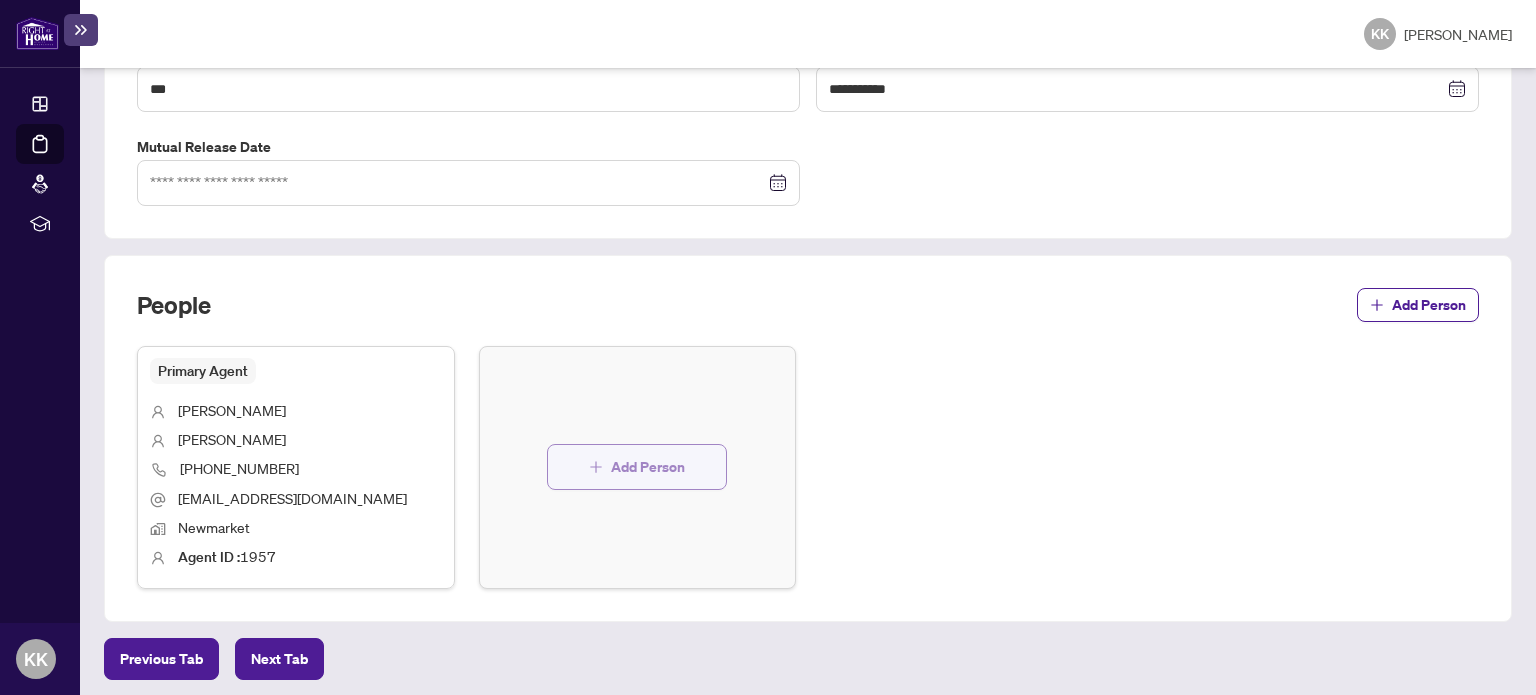 click on "Add Person" at bounding box center [648, 467] 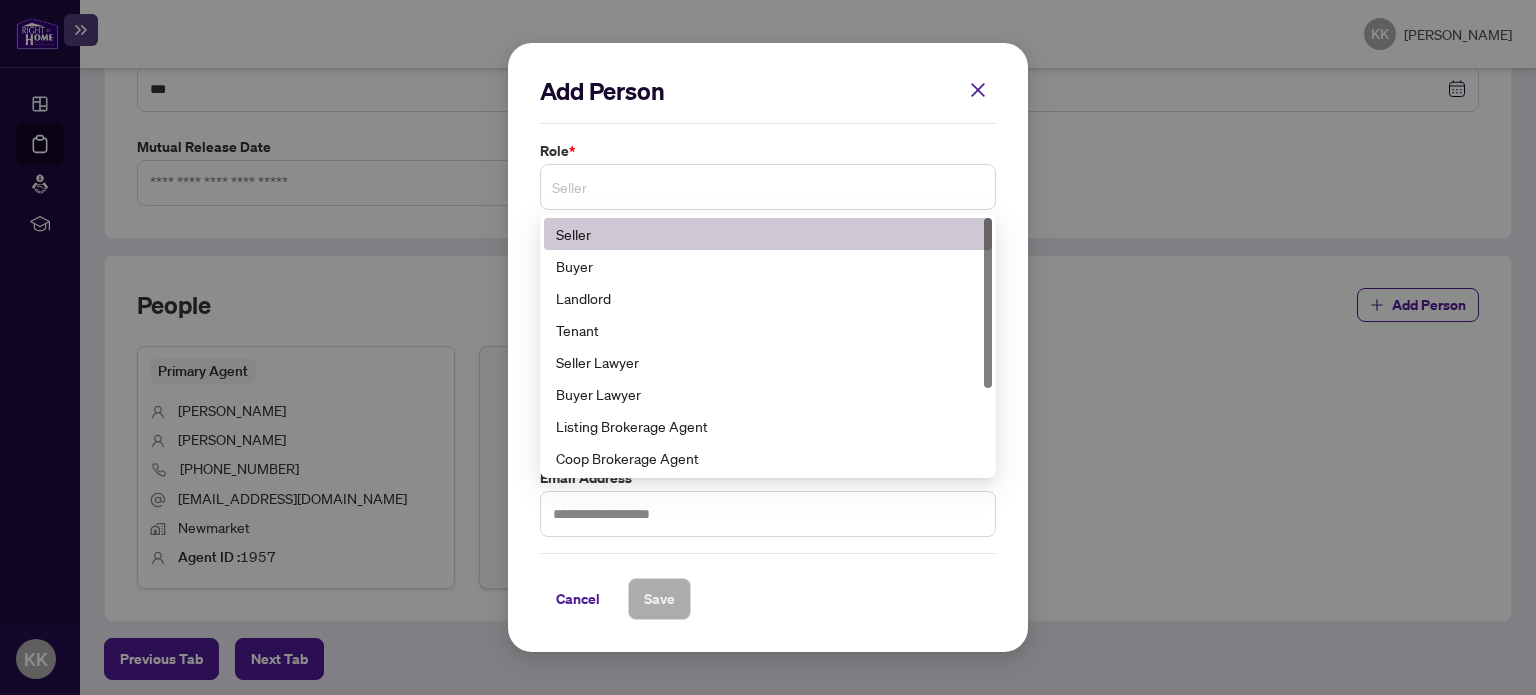 click on "Seller" at bounding box center [768, 187] 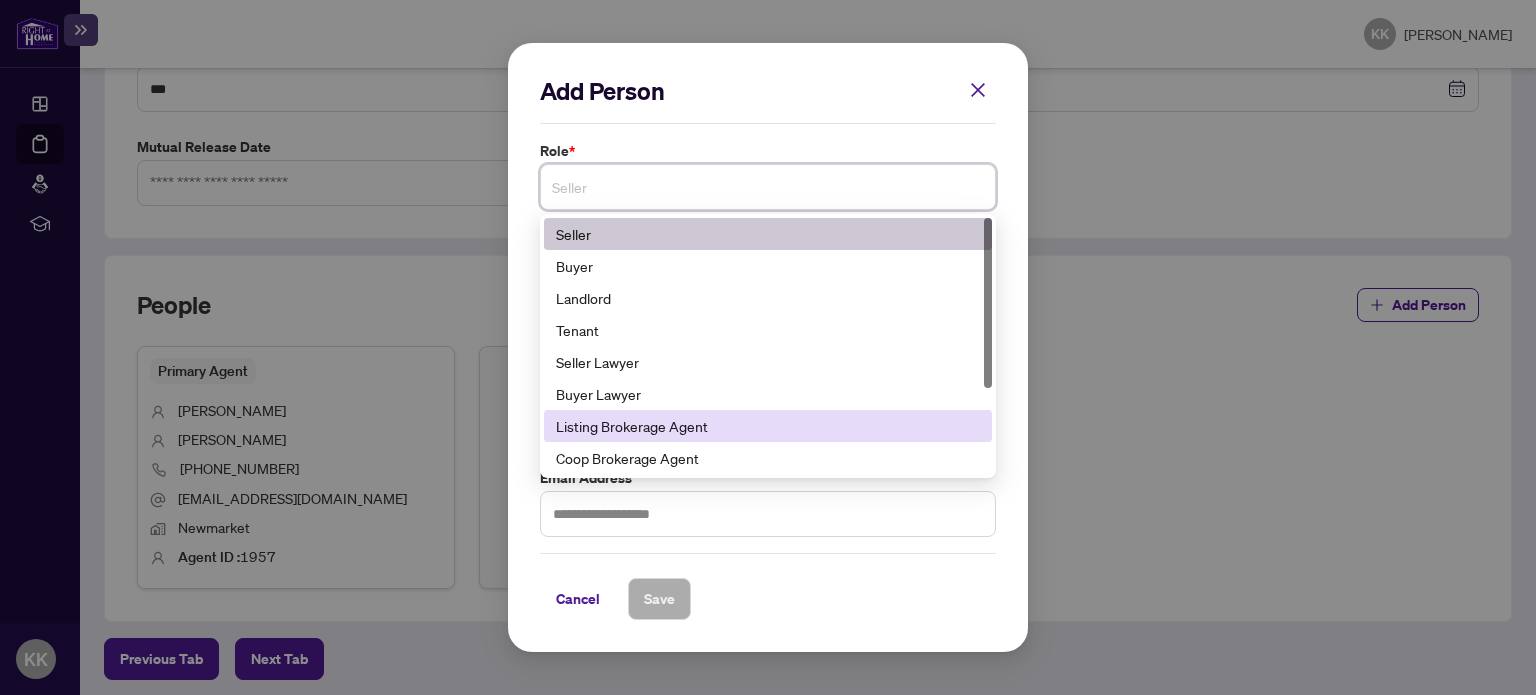 click on "Listing Brokerage Agent" at bounding box center (768, 426) 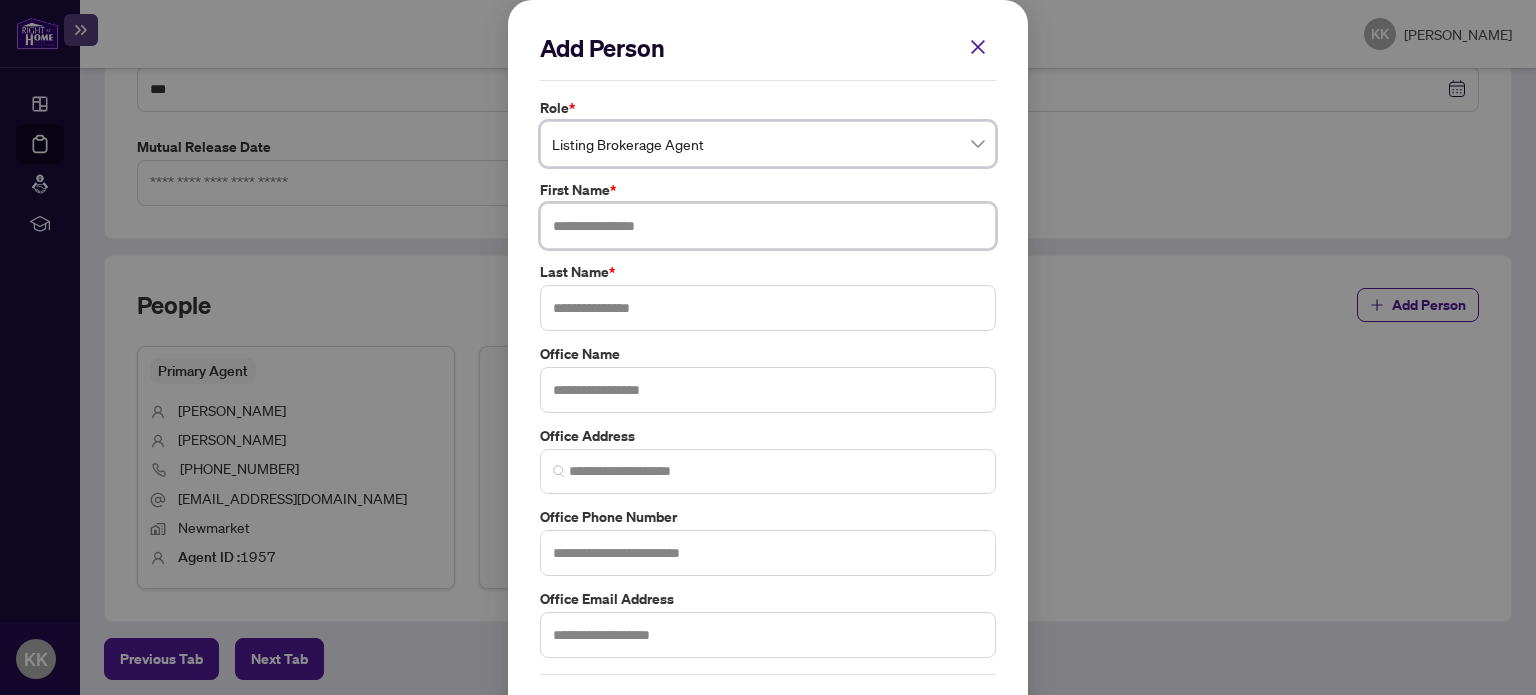 click at bounding box center [768, 226] 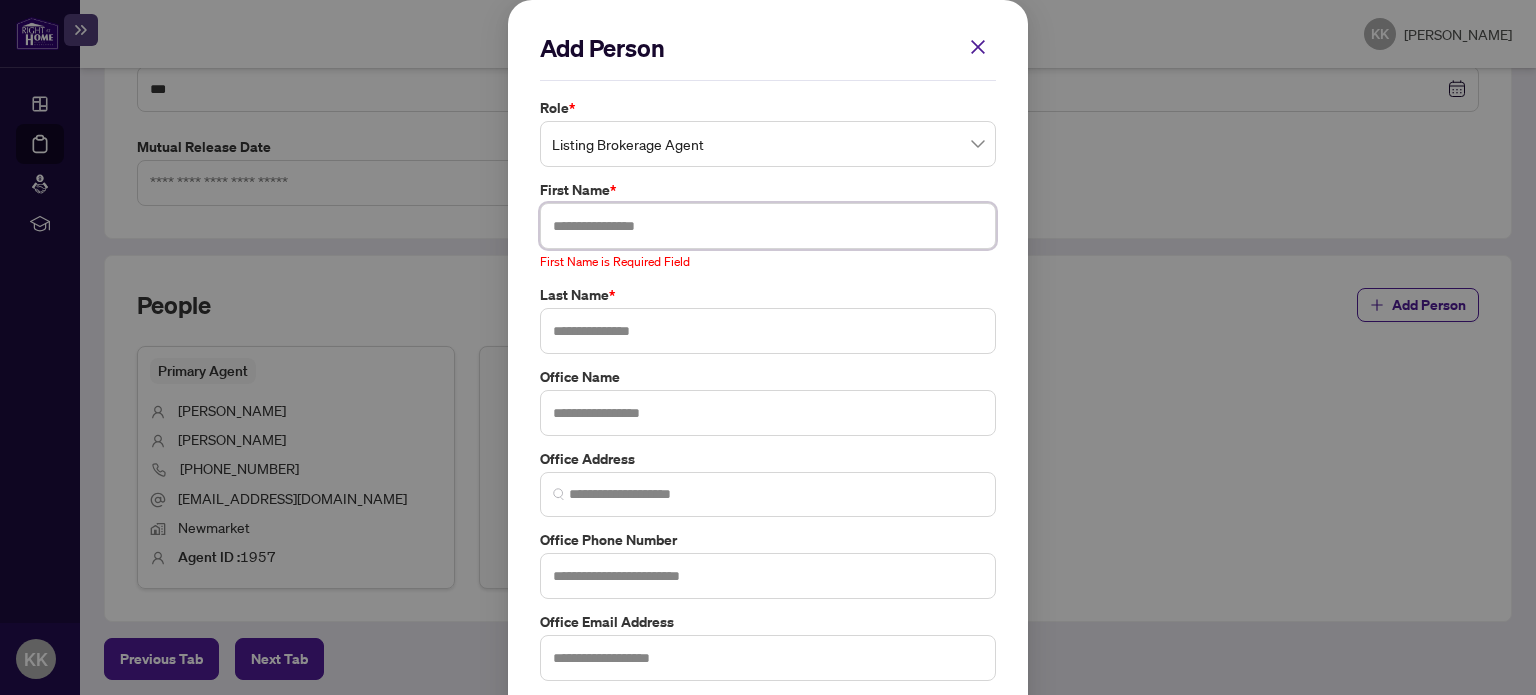 paste on "******" 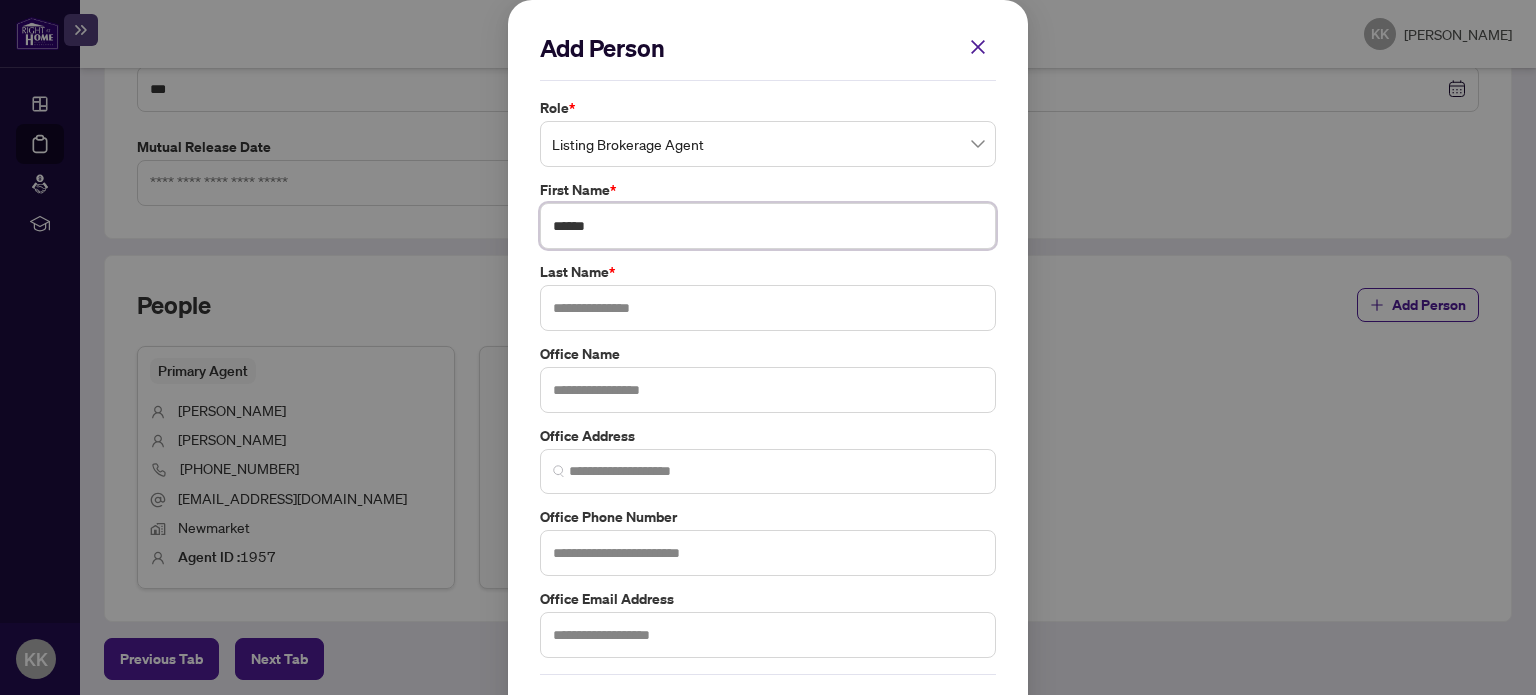 type on "******" 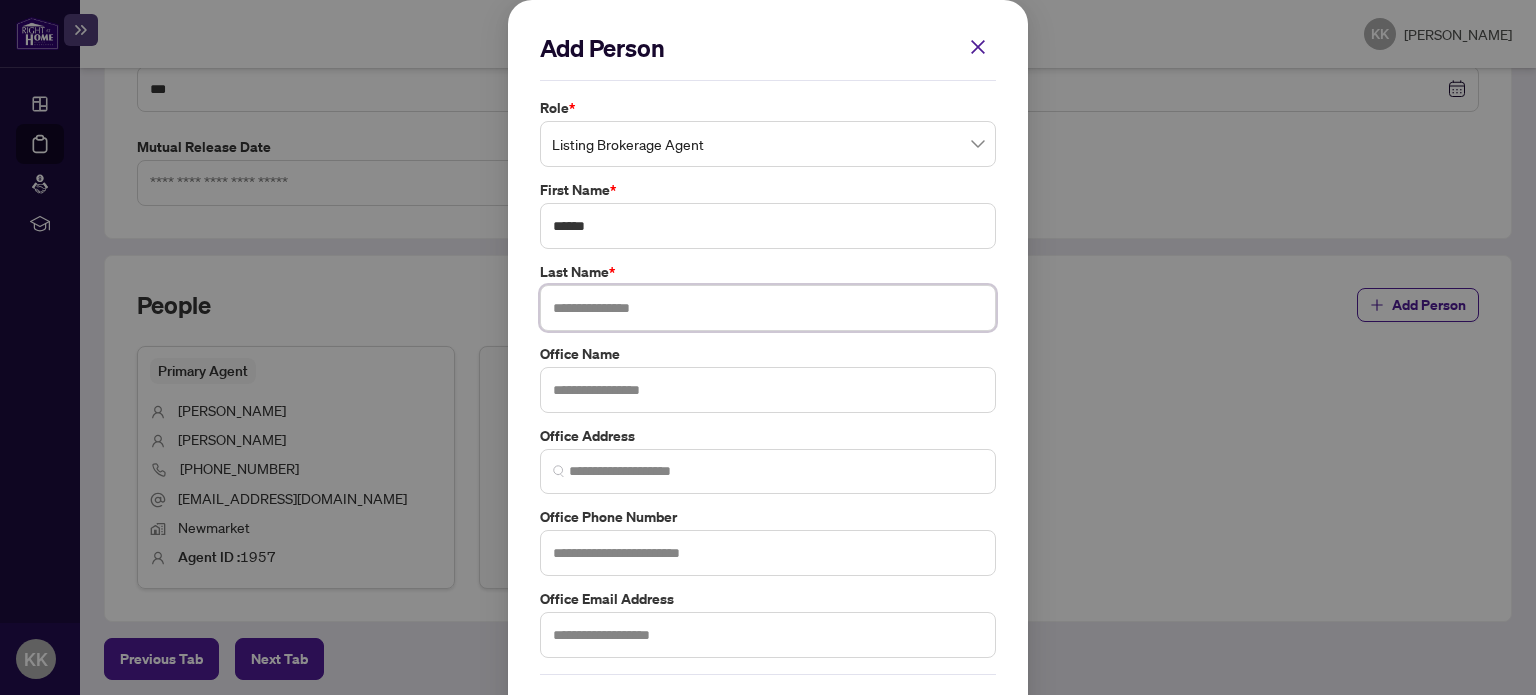 click at bounding box center (768, 308) 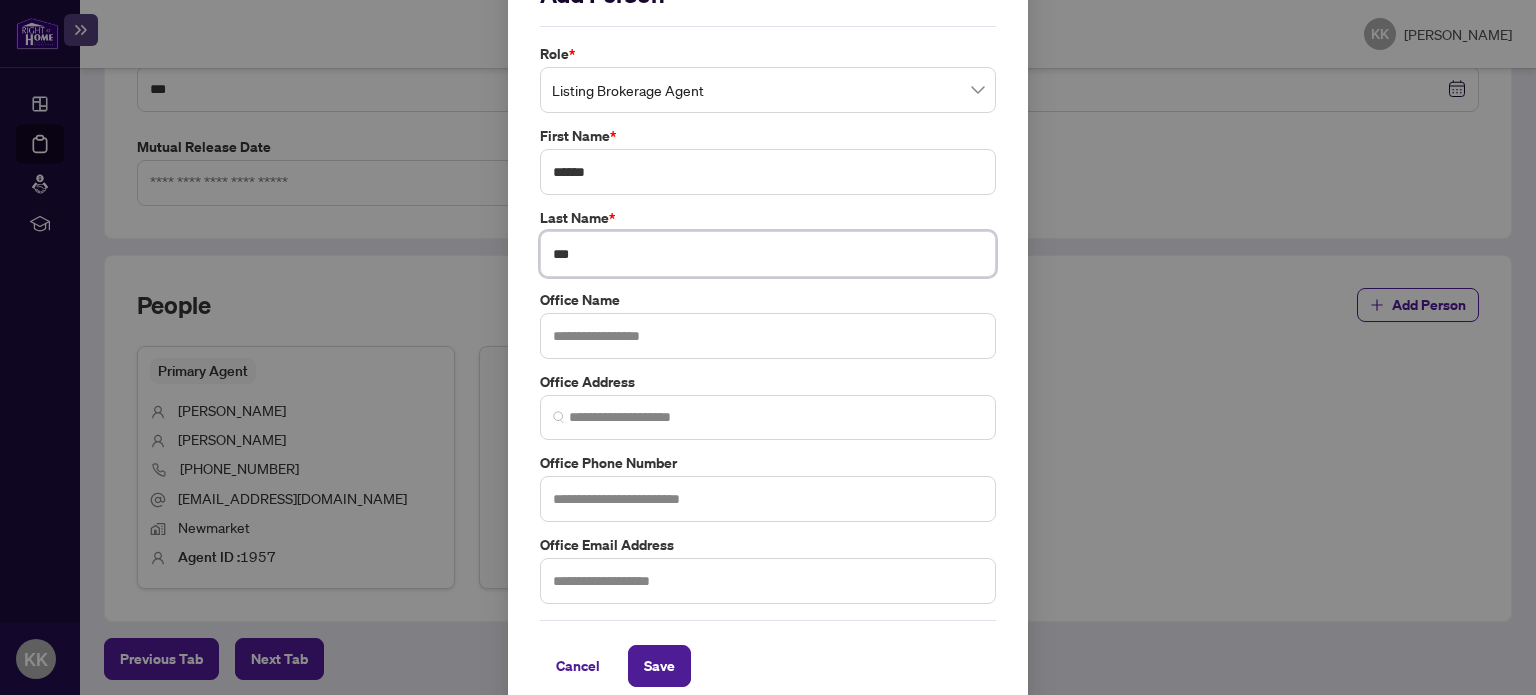 scroll, scrollTop: 74, scrollLeft: 0, axis: vertical 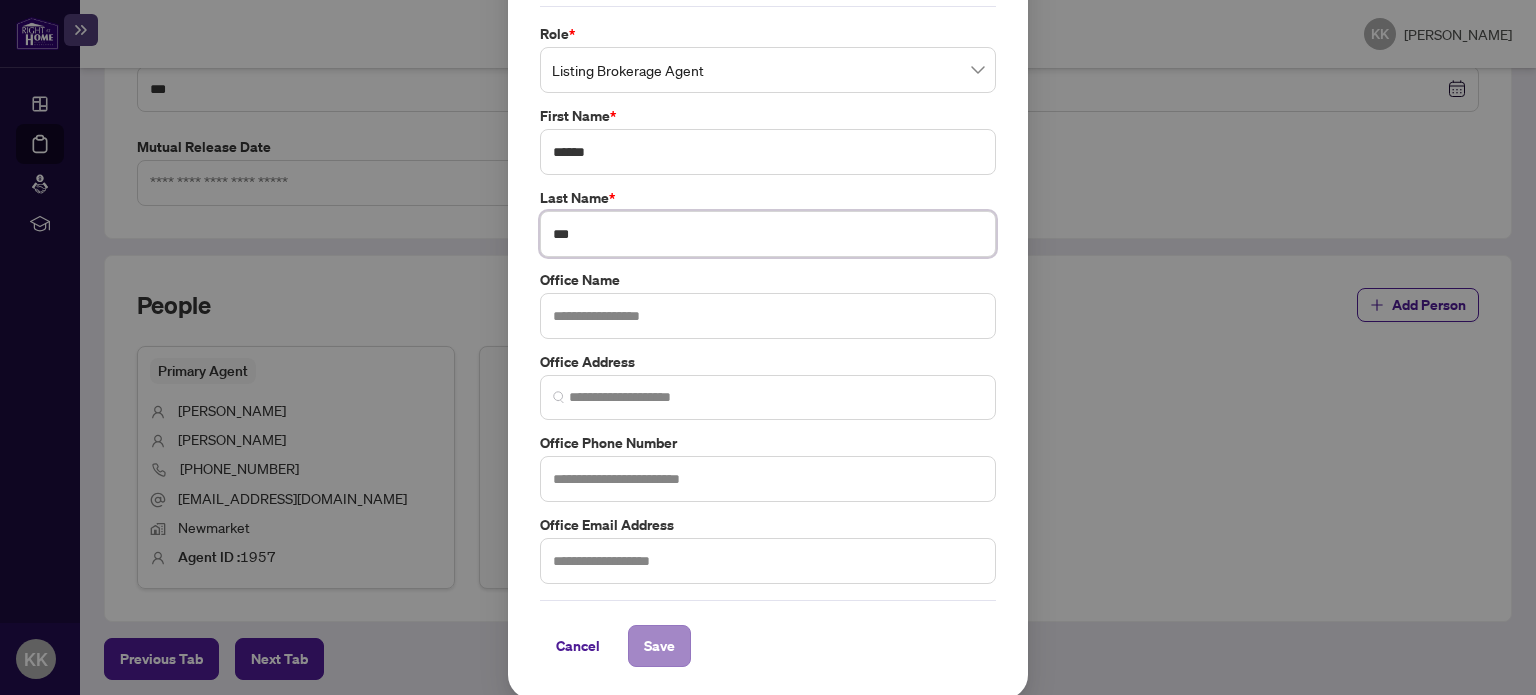 type on "***" 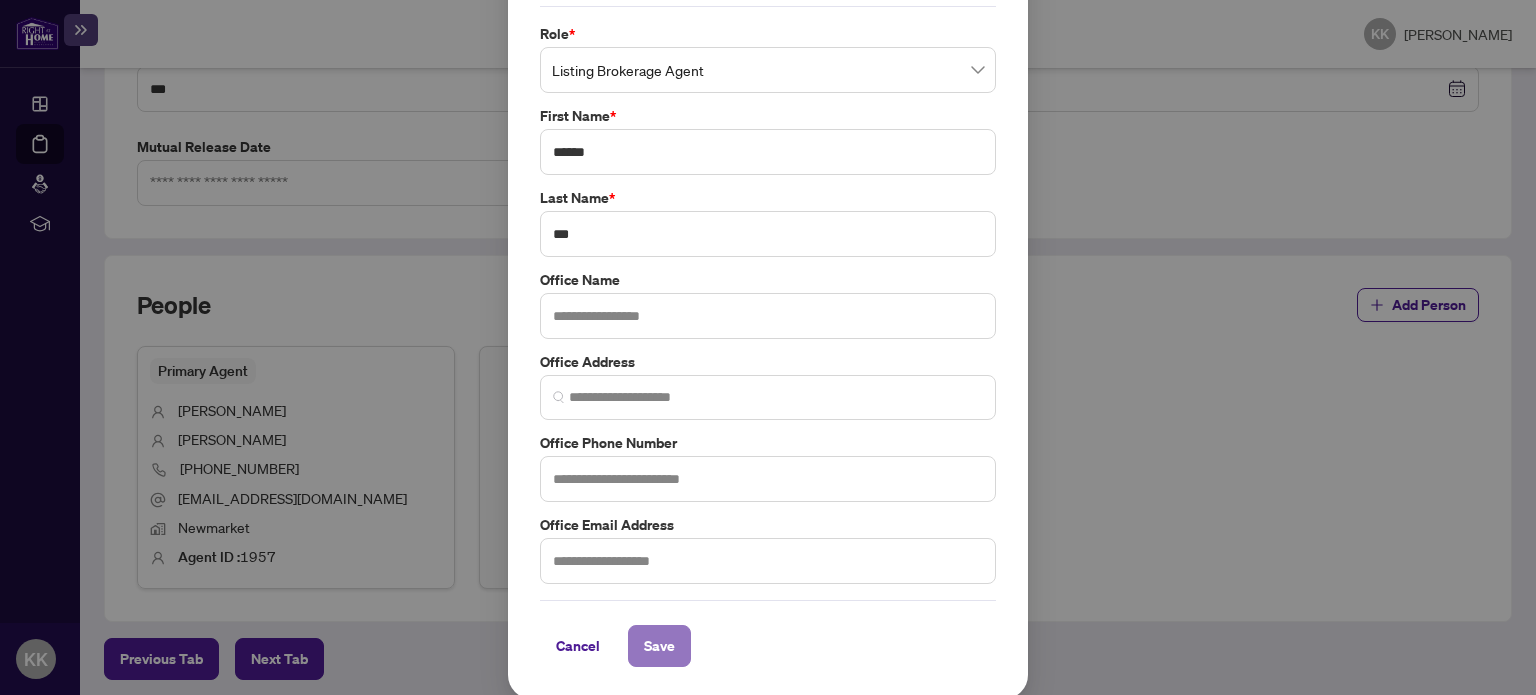 click on "Save" at bounding box center (659, 646) 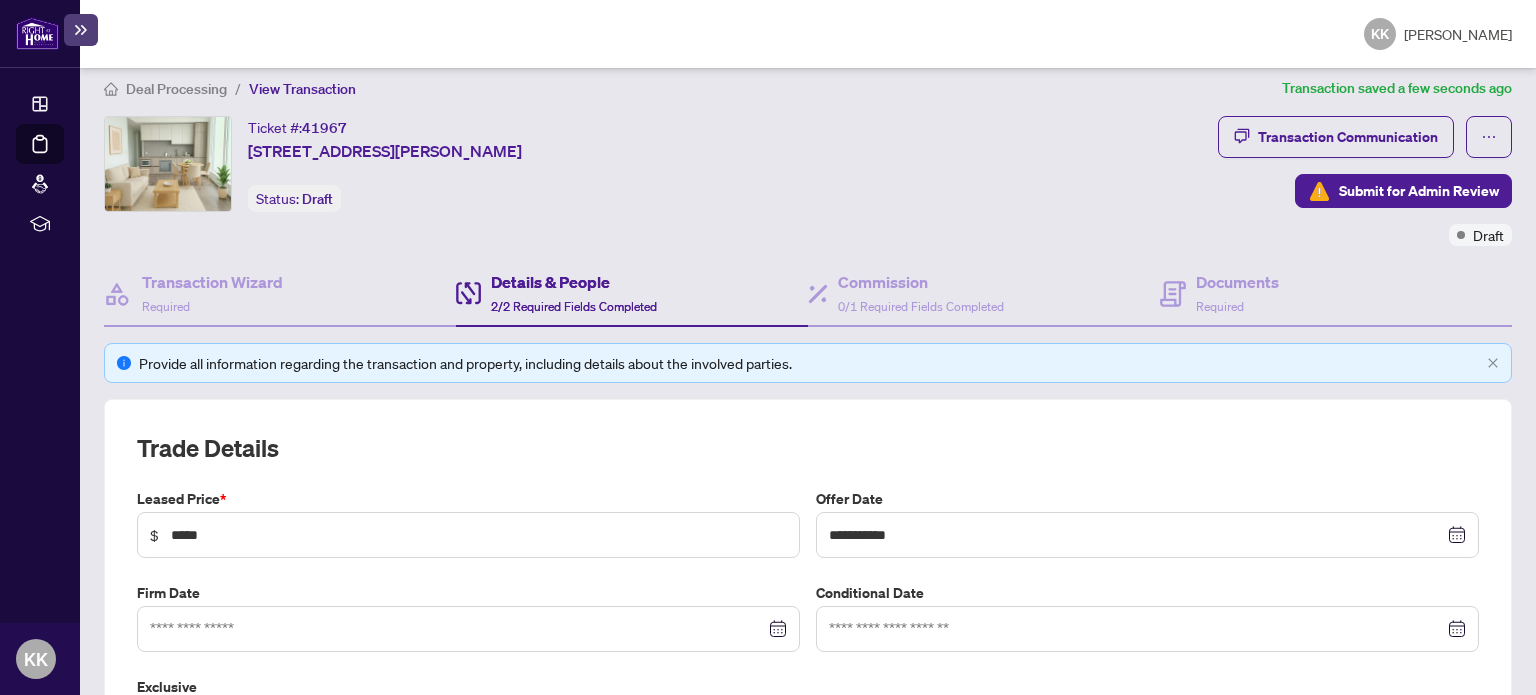 scroll, scrollTop: 0, scrollLeft: 0, axis: both 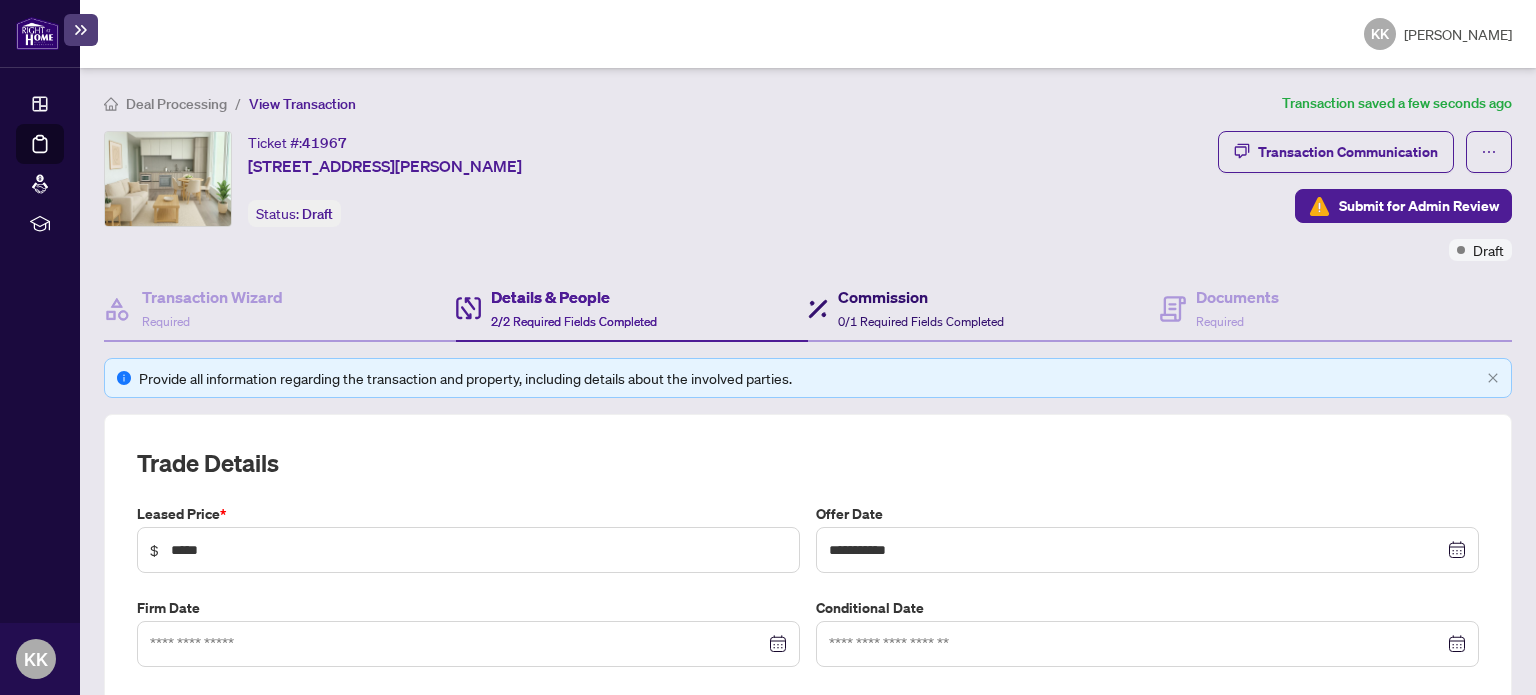 click on "0/1 Required Fields Completed" at bounding box center (921, 321) 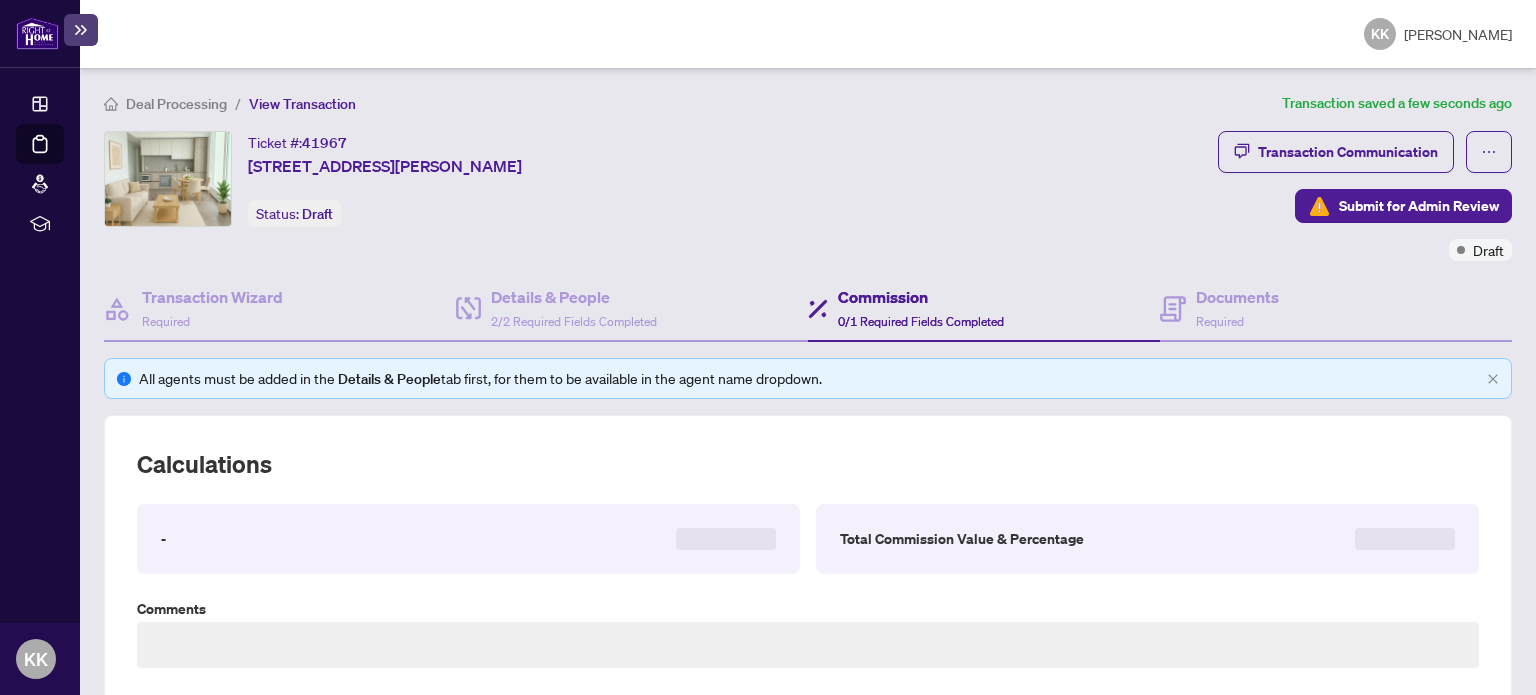type on "**********" 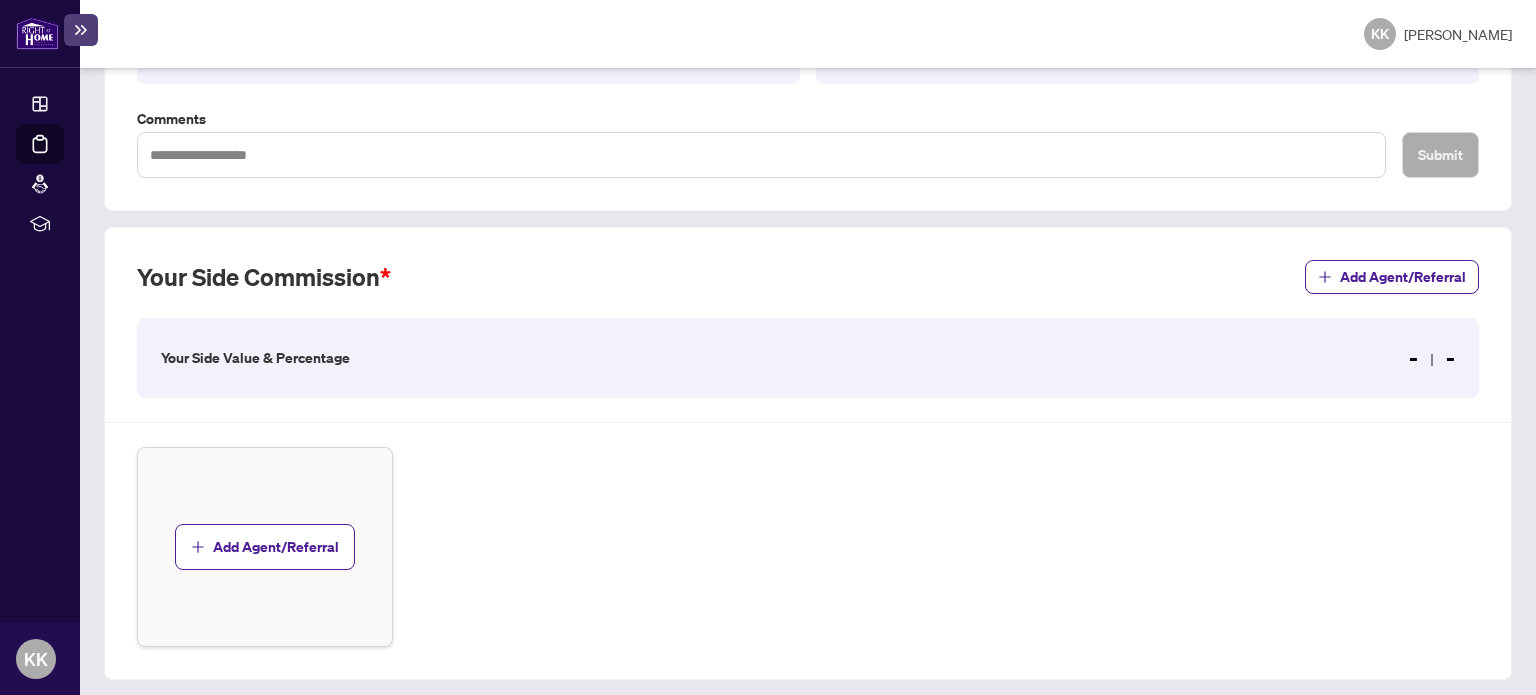 scroll, scrollTop: 560, scrollLeft: 0, axis: vertical 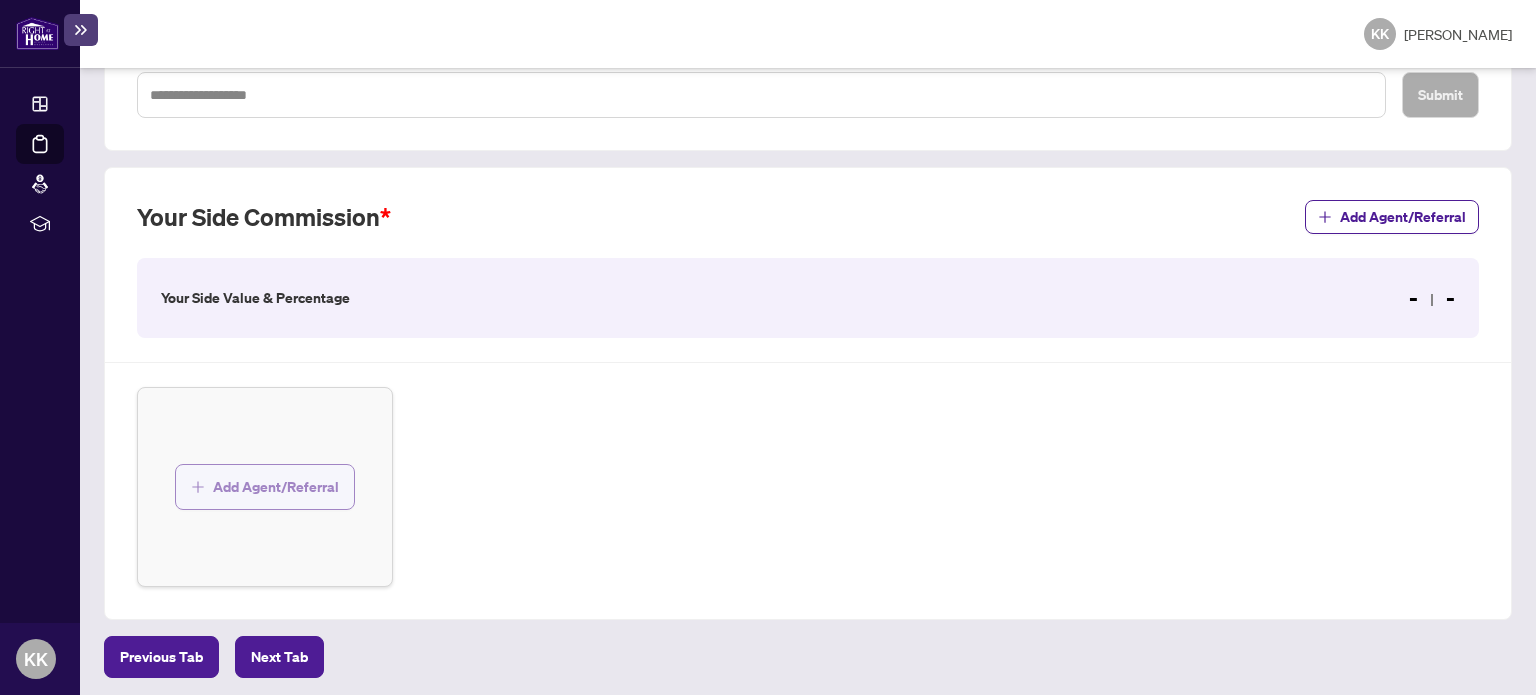 click on "Add Agent/Referral" at bounding box center [276, 487] 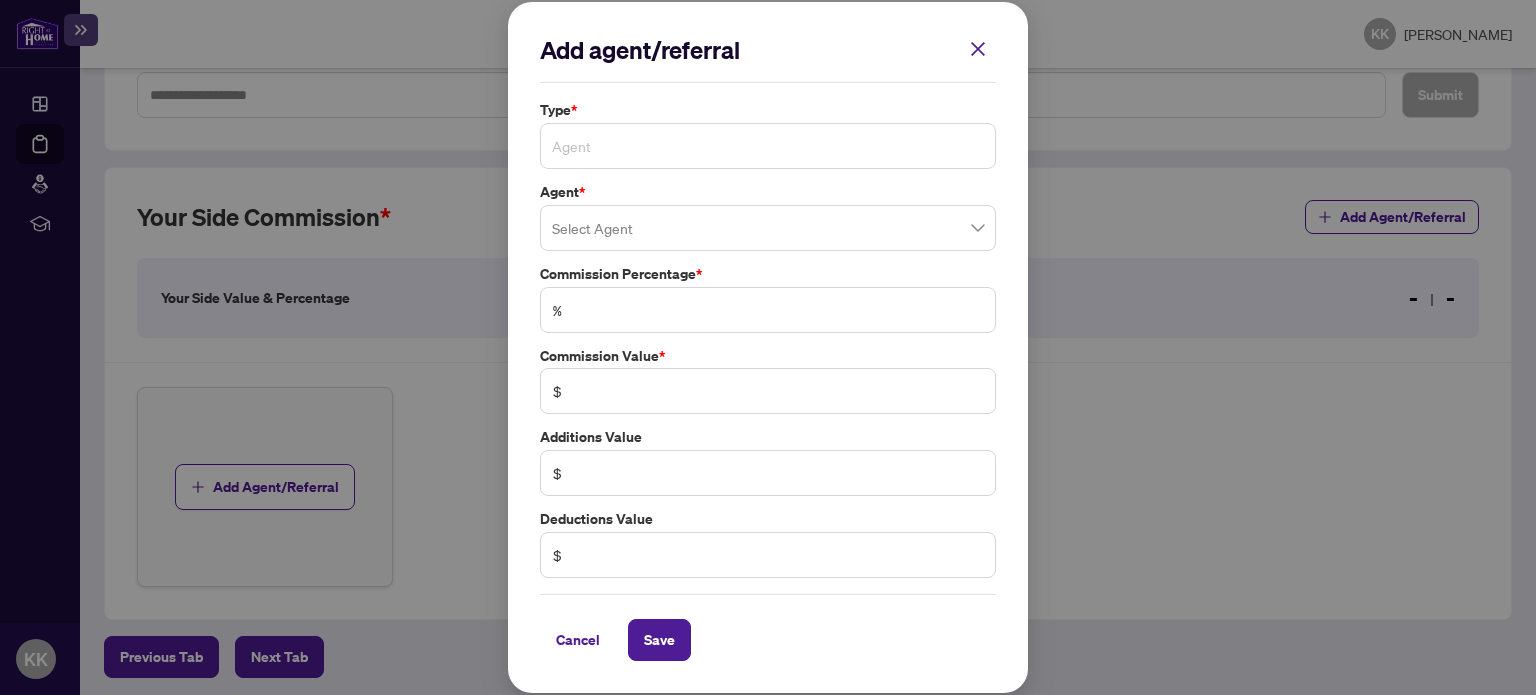 click on "Agent" at bounding box center [768, 146] 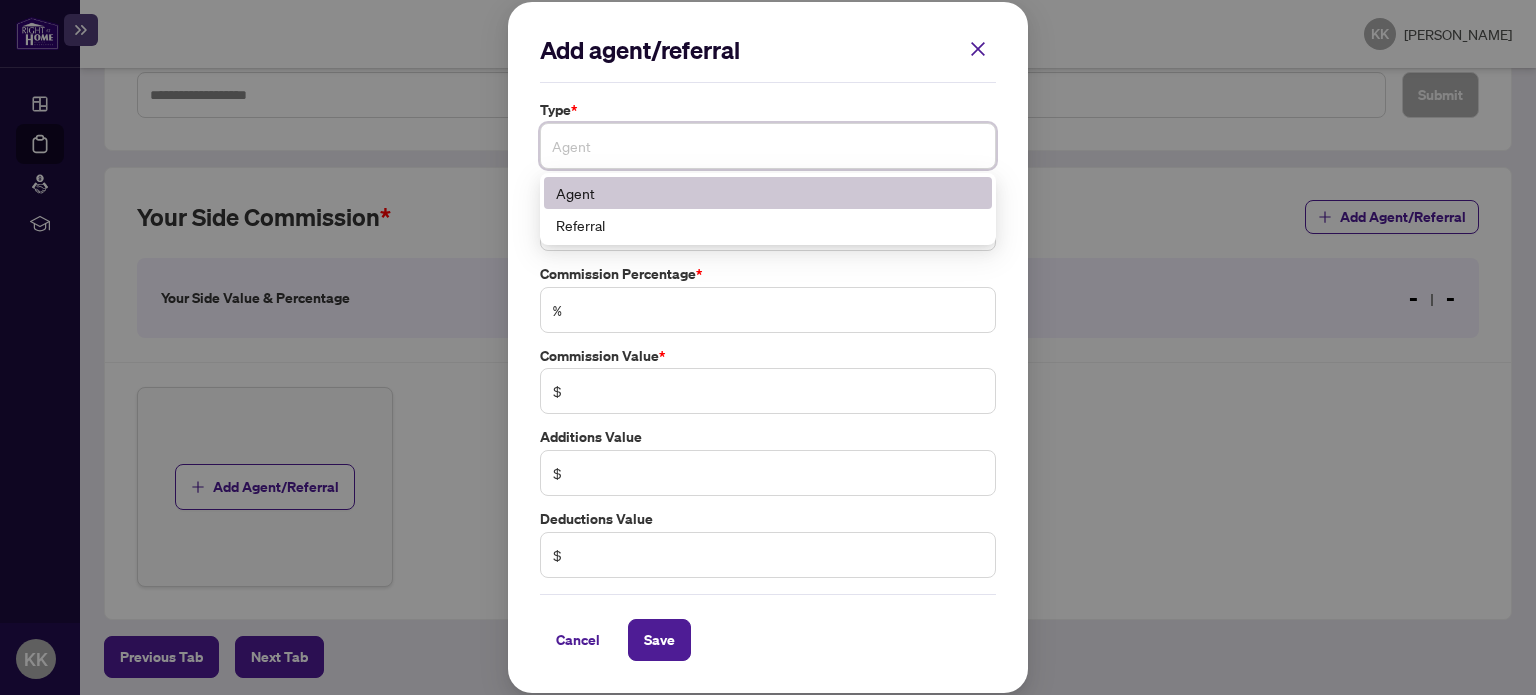 click on "Agent" at bounding box center (768, 193) 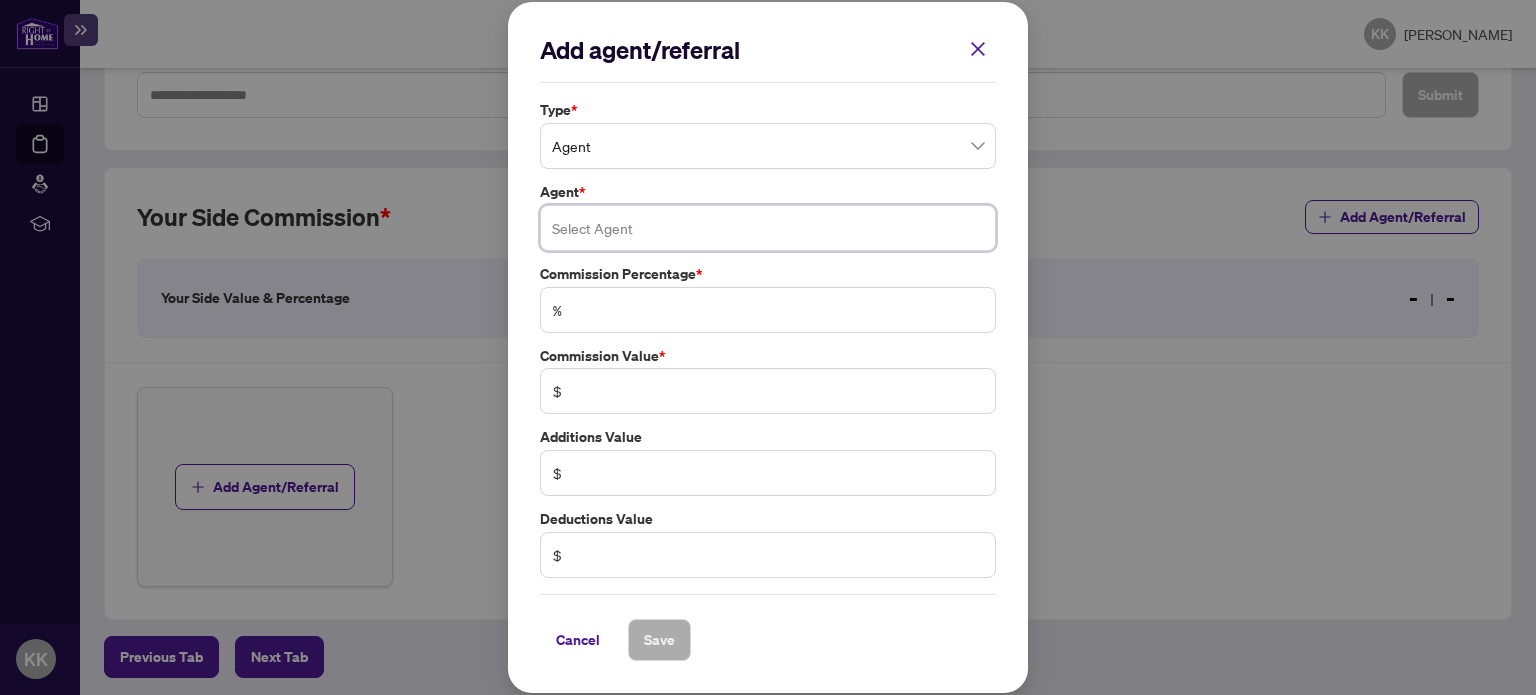 click at bounding box center (768, 228) 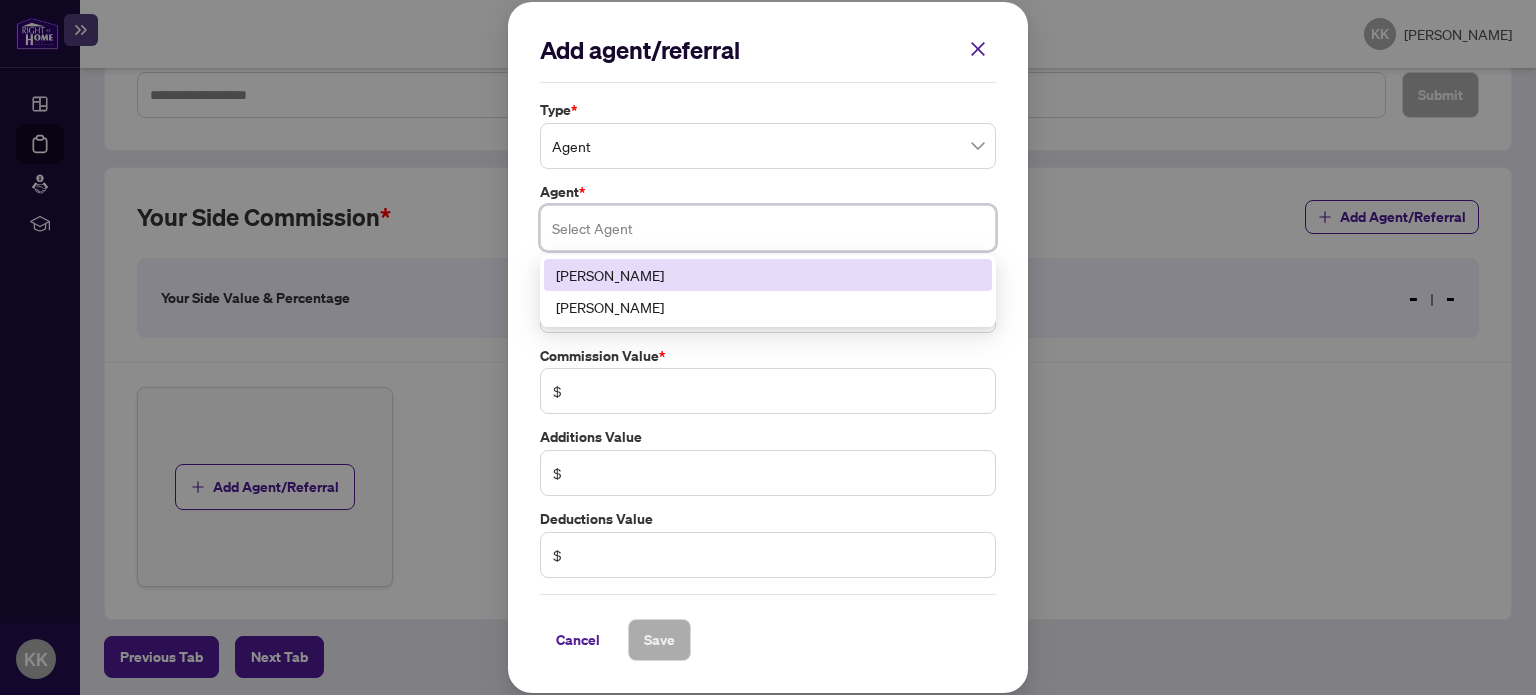 click on "[PERSON_NAME]" at bounding box center (768, 275) 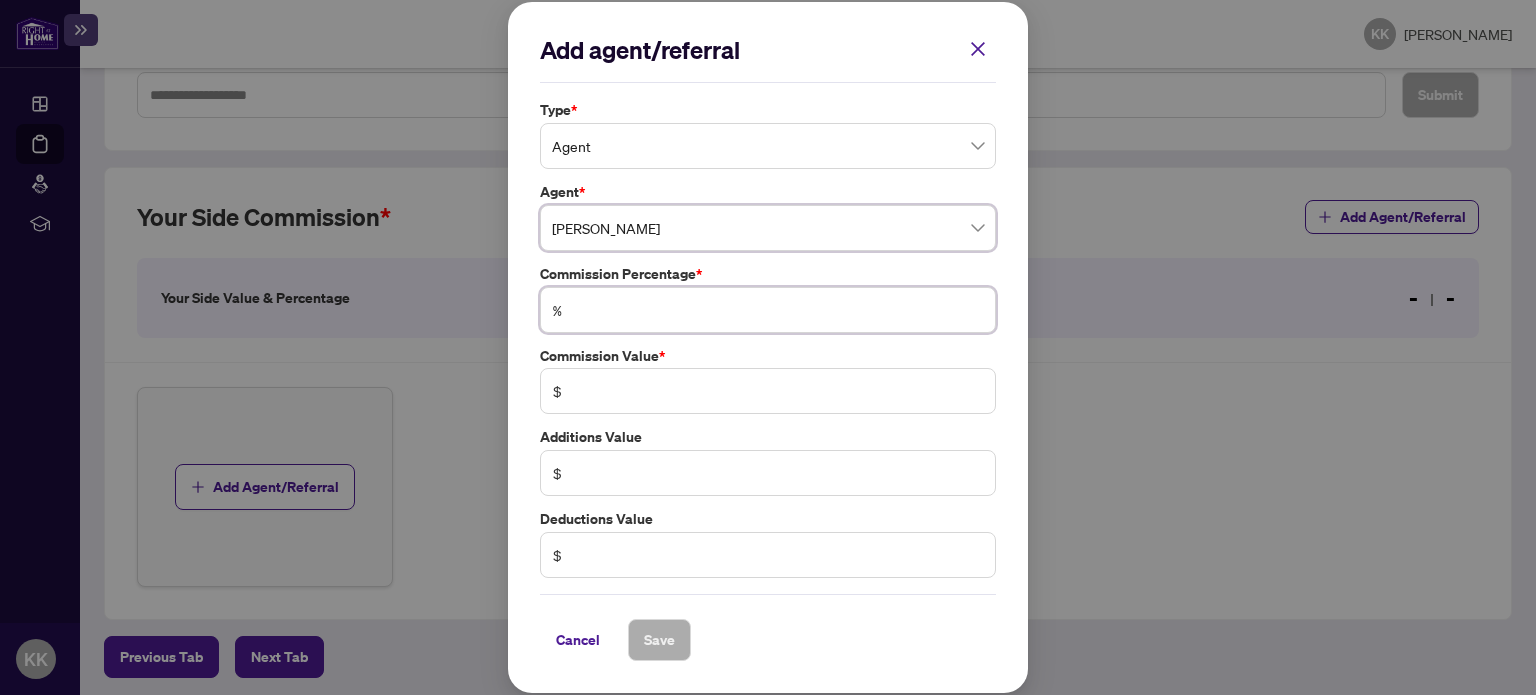 click at bounding box center [778, 310] 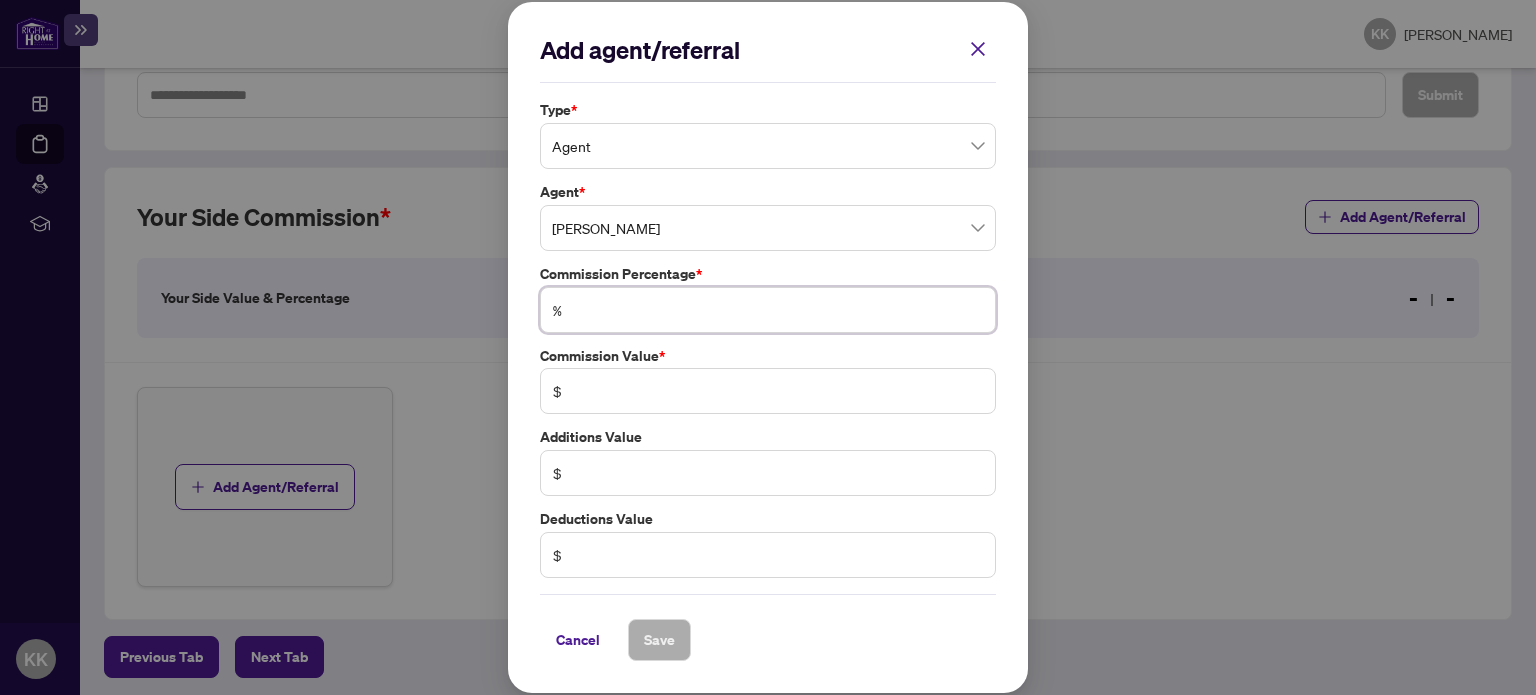type on "*" 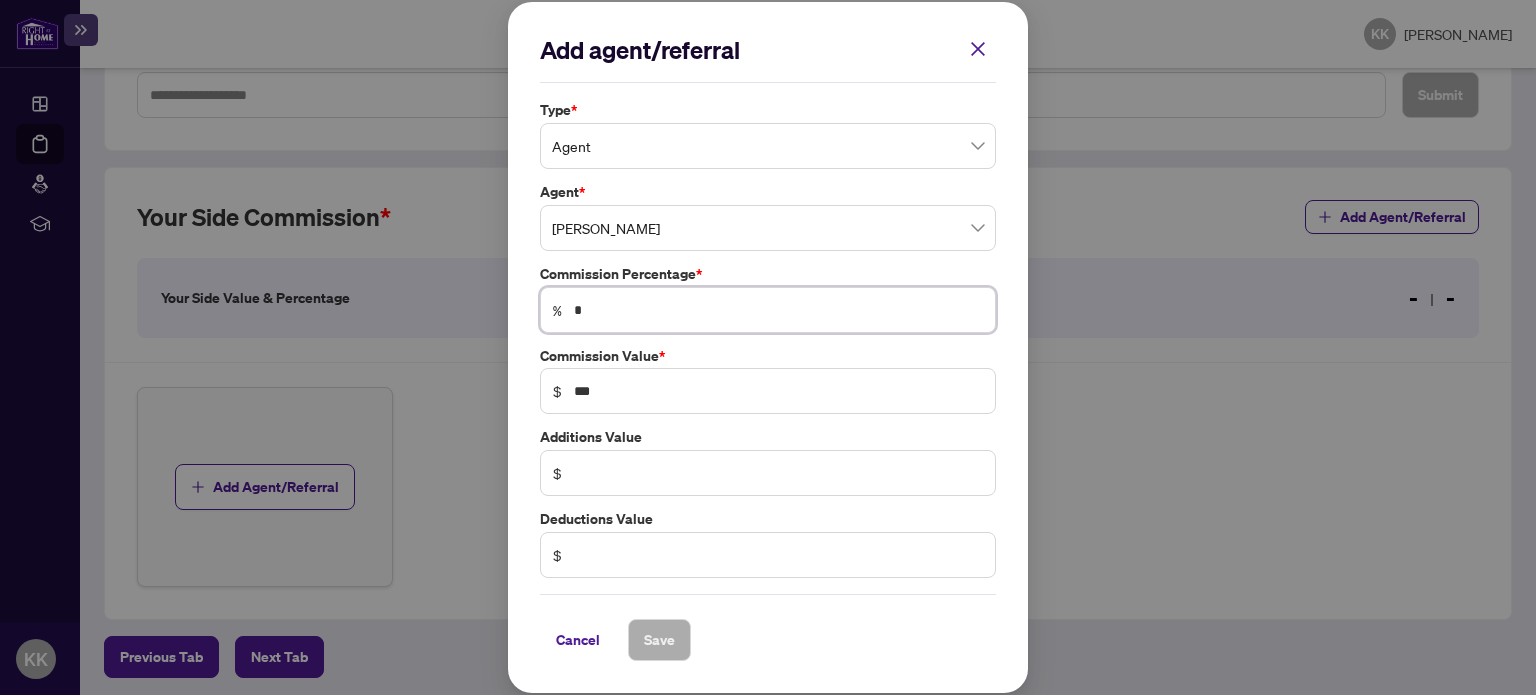 type on "**" 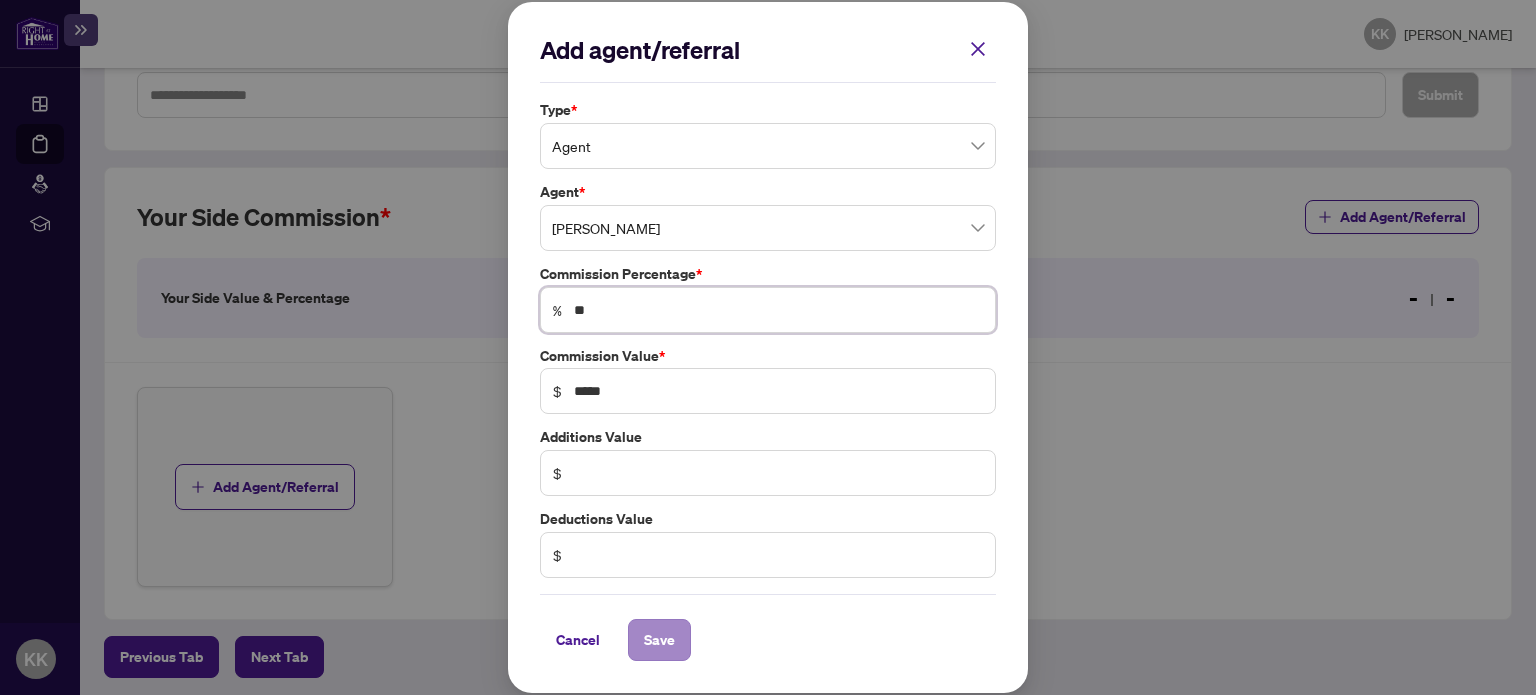 type on "**" 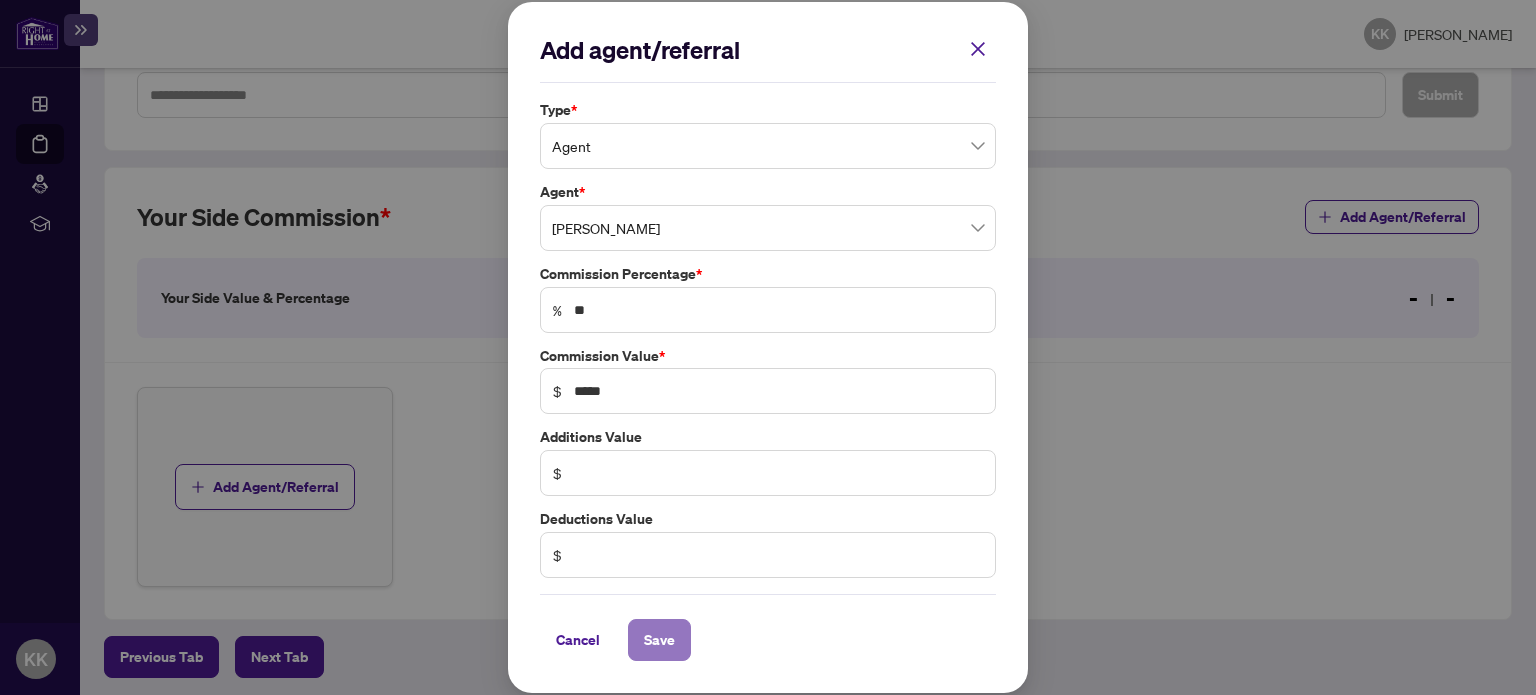 click on "Save" at bounding box center (659, 640) 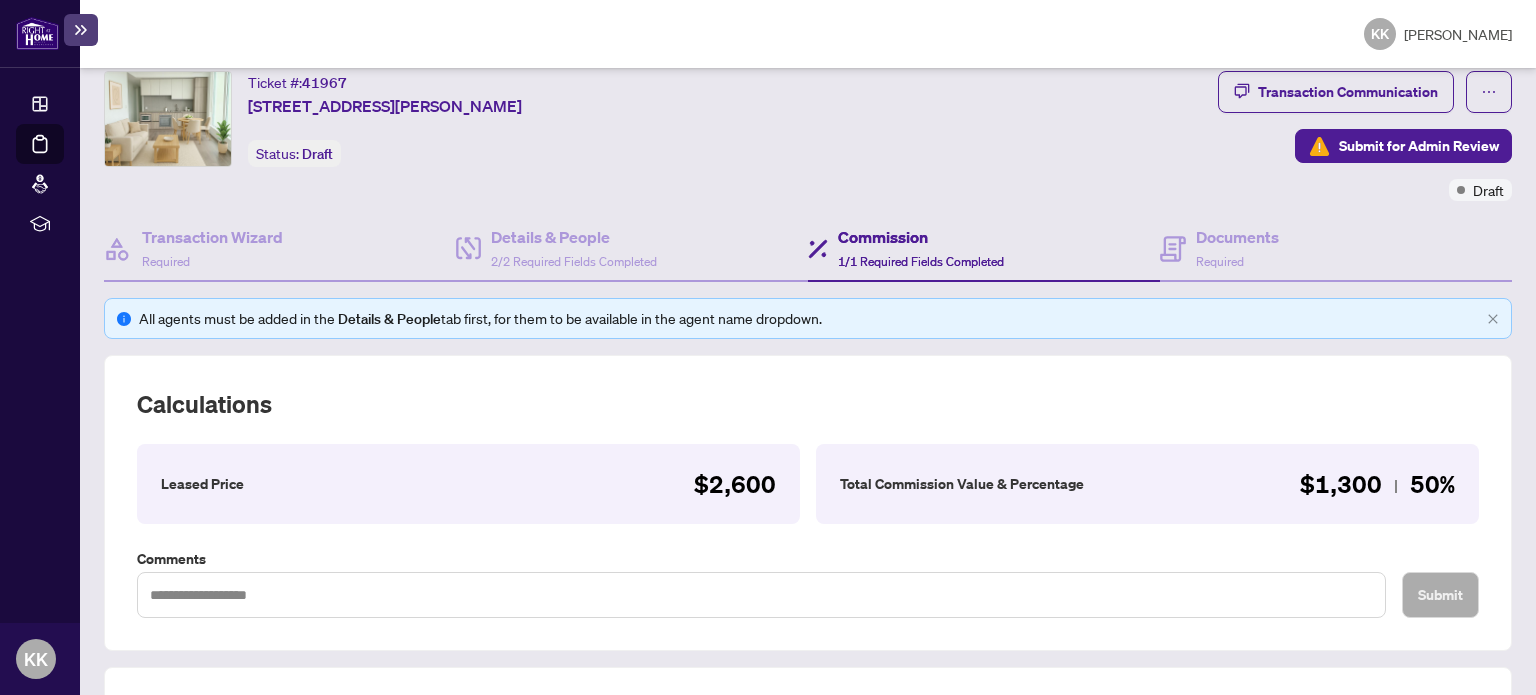 scroll, scrollTop: 0, scrollLeft: 0, axis: both 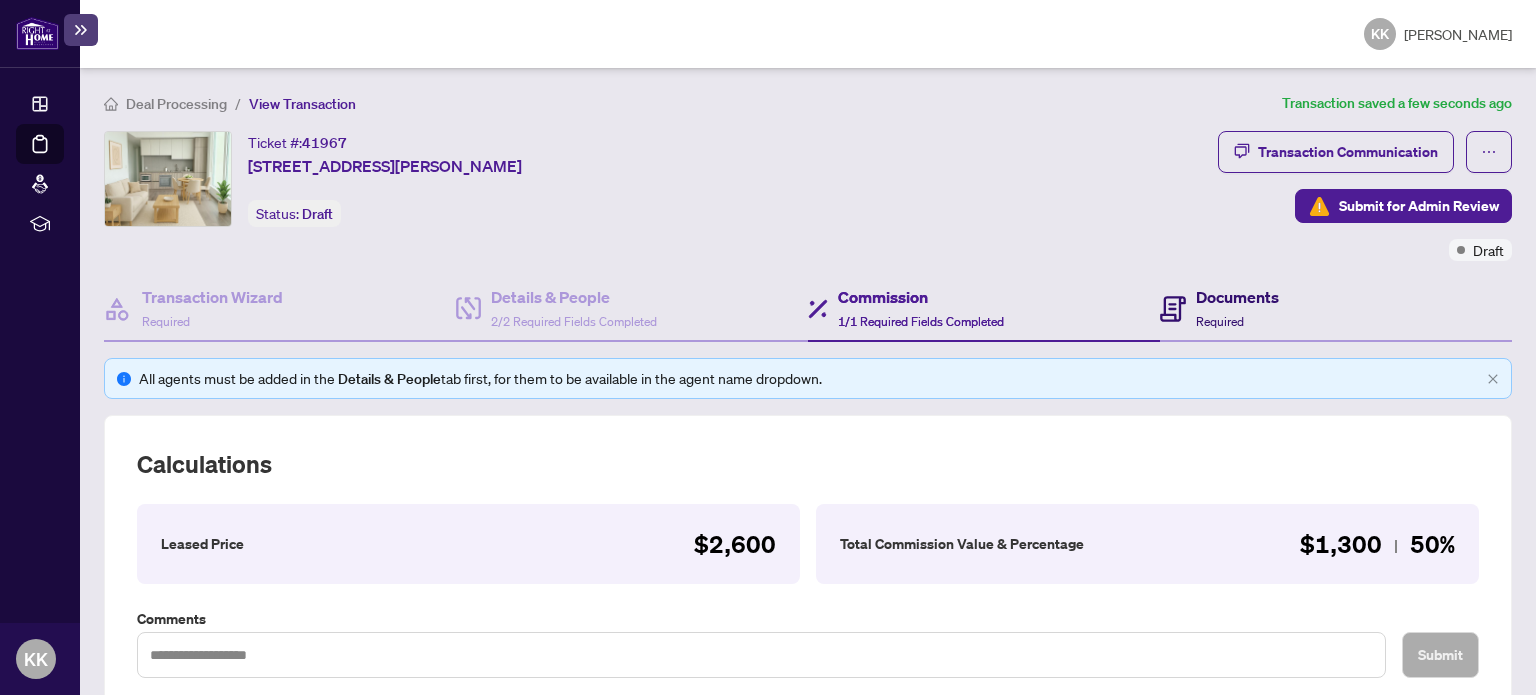 click on "Required" at bounding box center (1220, 321) 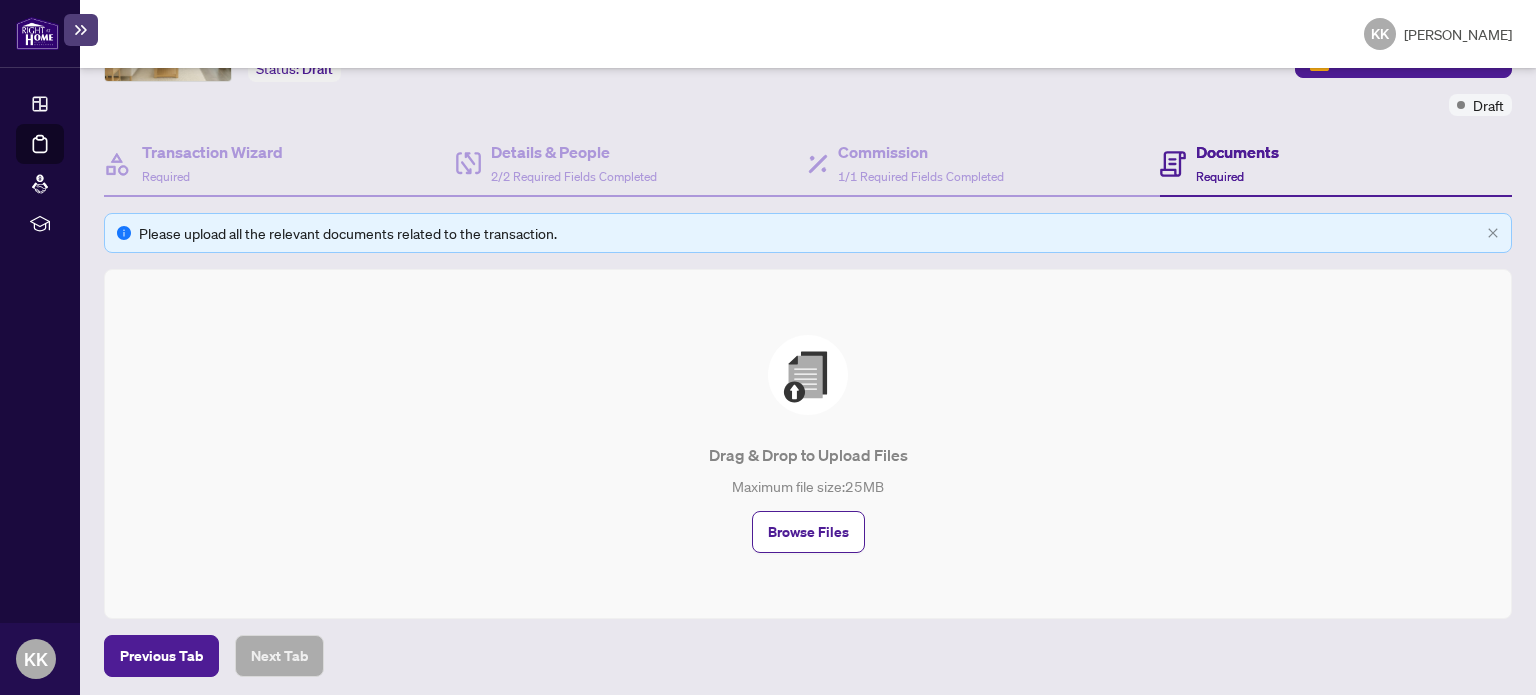 scroll, scrollTop: 147, scrollLeft: 0, axis: vertical 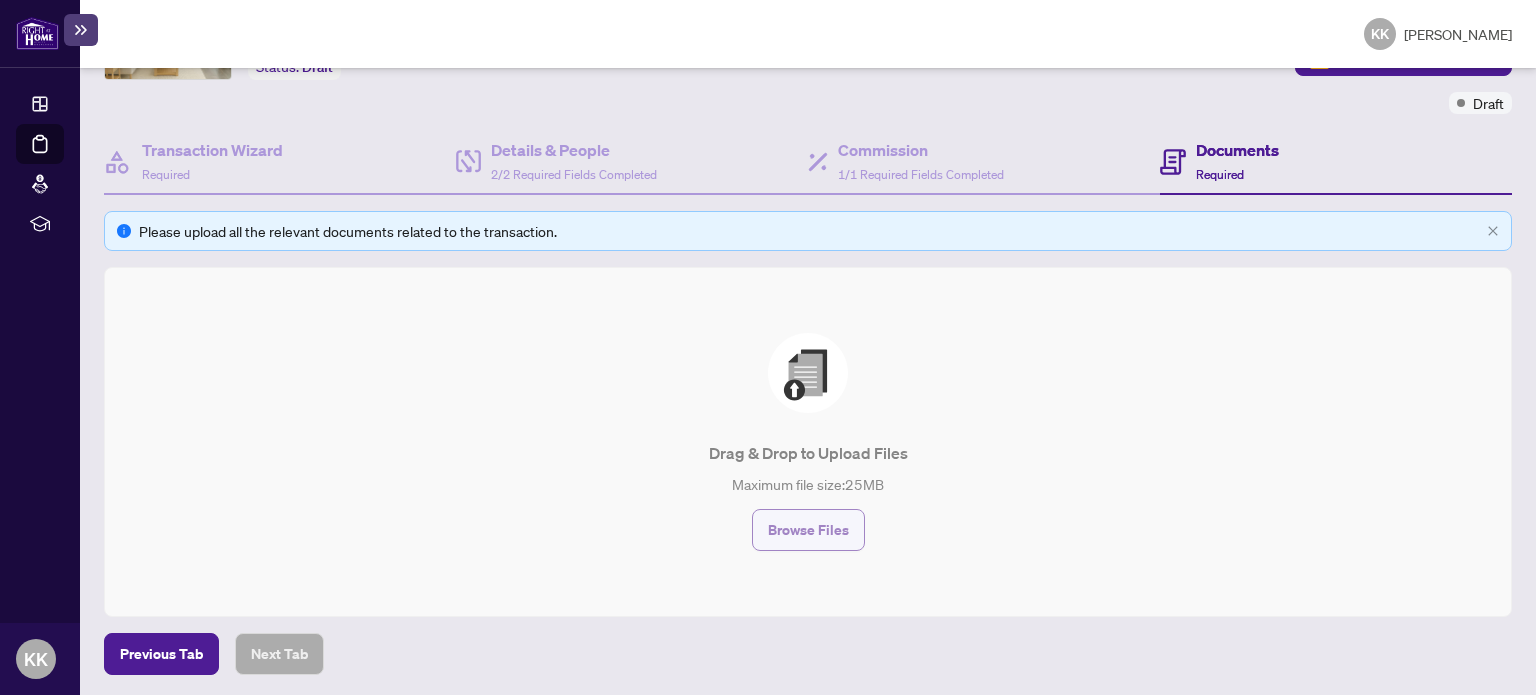 click on "Browse Files" at bounding box center [808, 530] 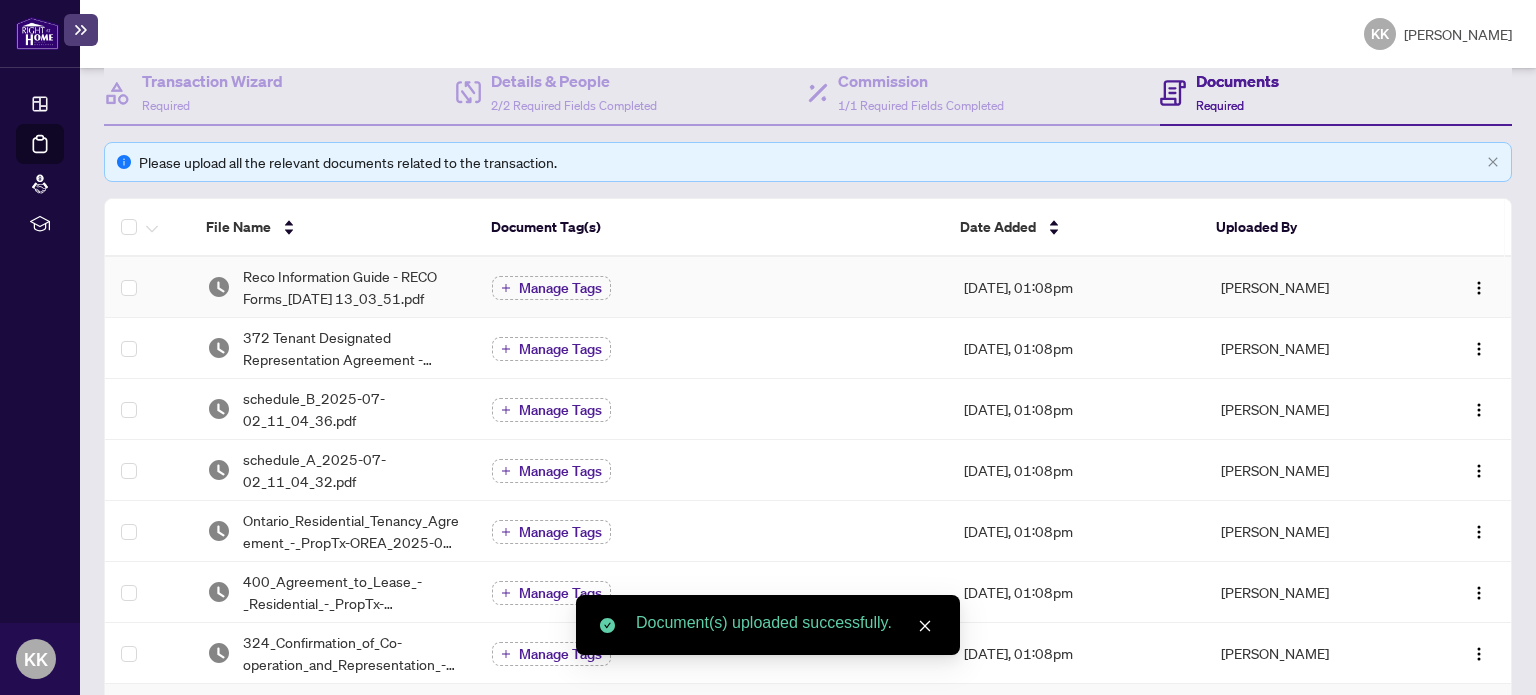 scroll, scrollTop: 247, scrollLeft: 0, axis: vertical 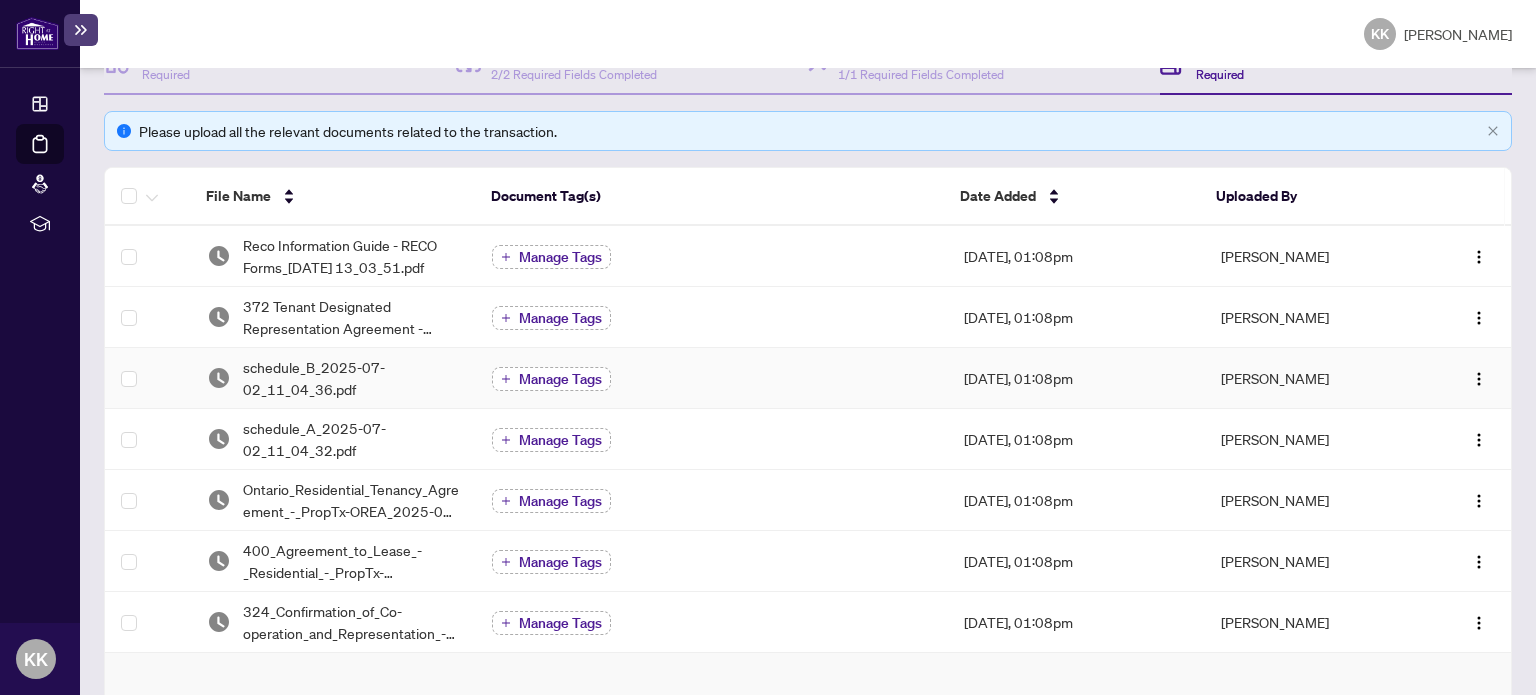 click on "Manage Tags" at bounding box center (560, 379) 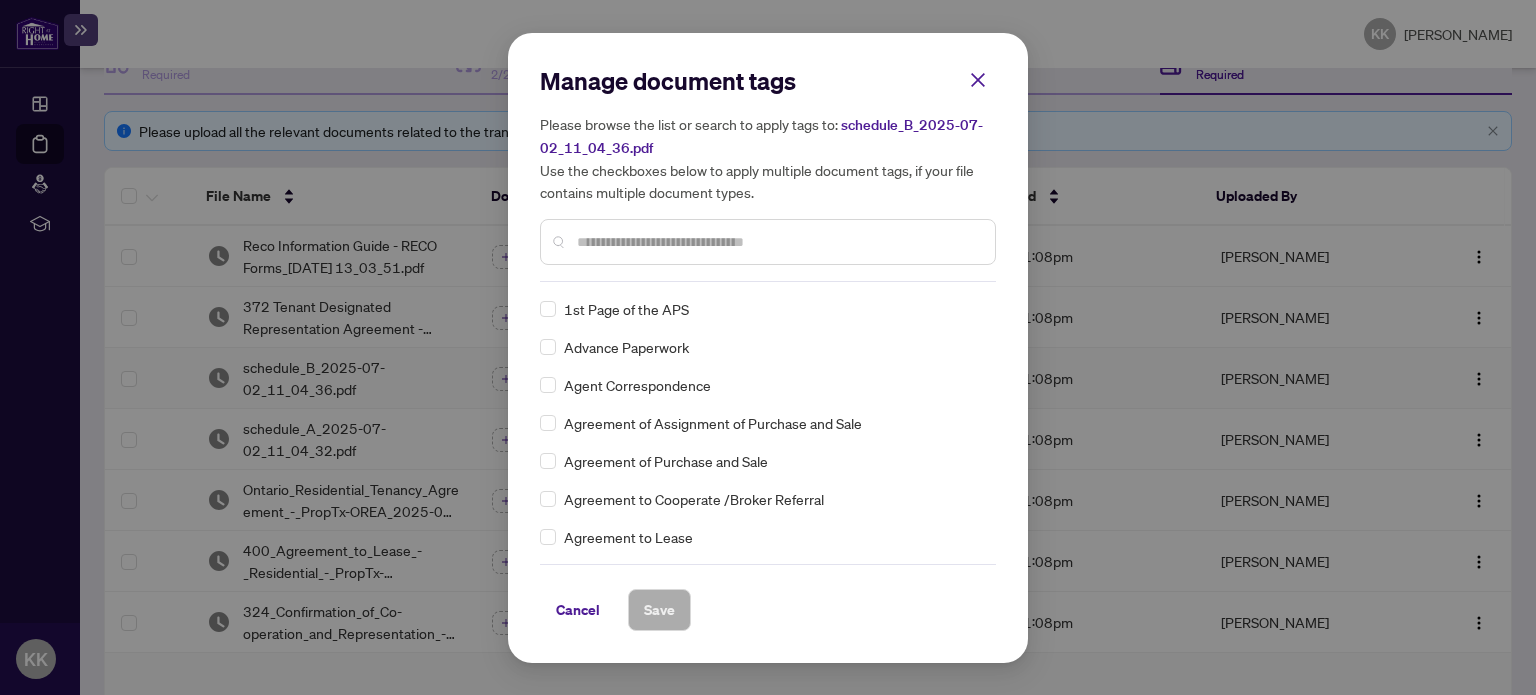 click at bounding box center [778, 242] 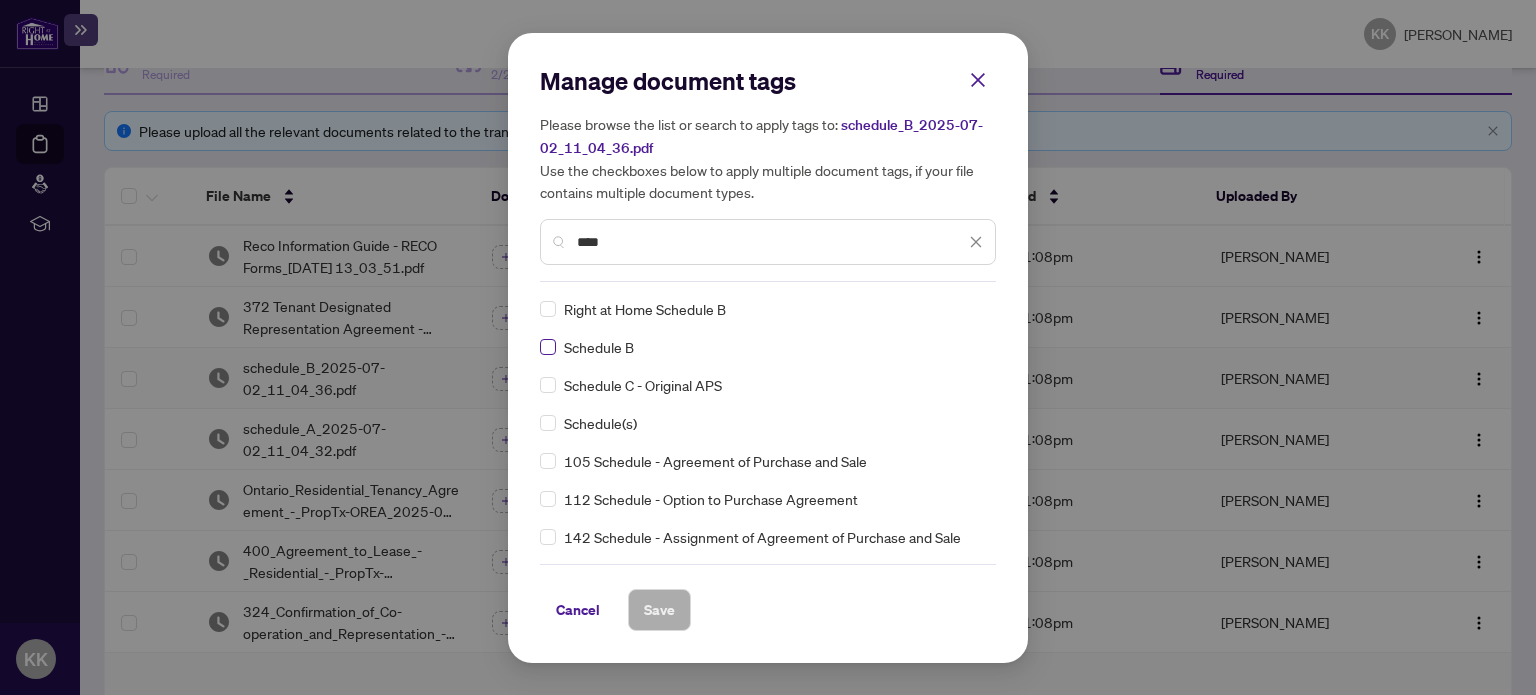 type on "****" 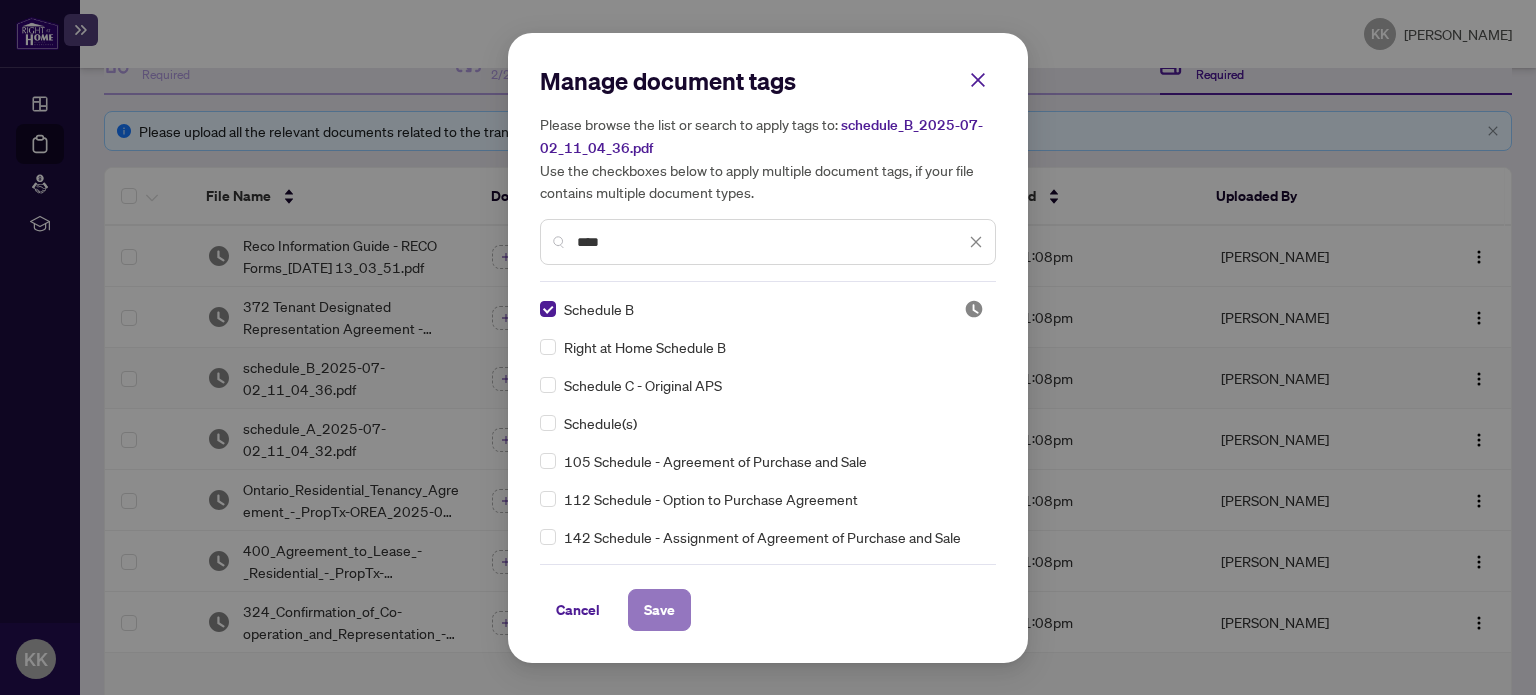 click on "Save" at bounding box center (659, 610) 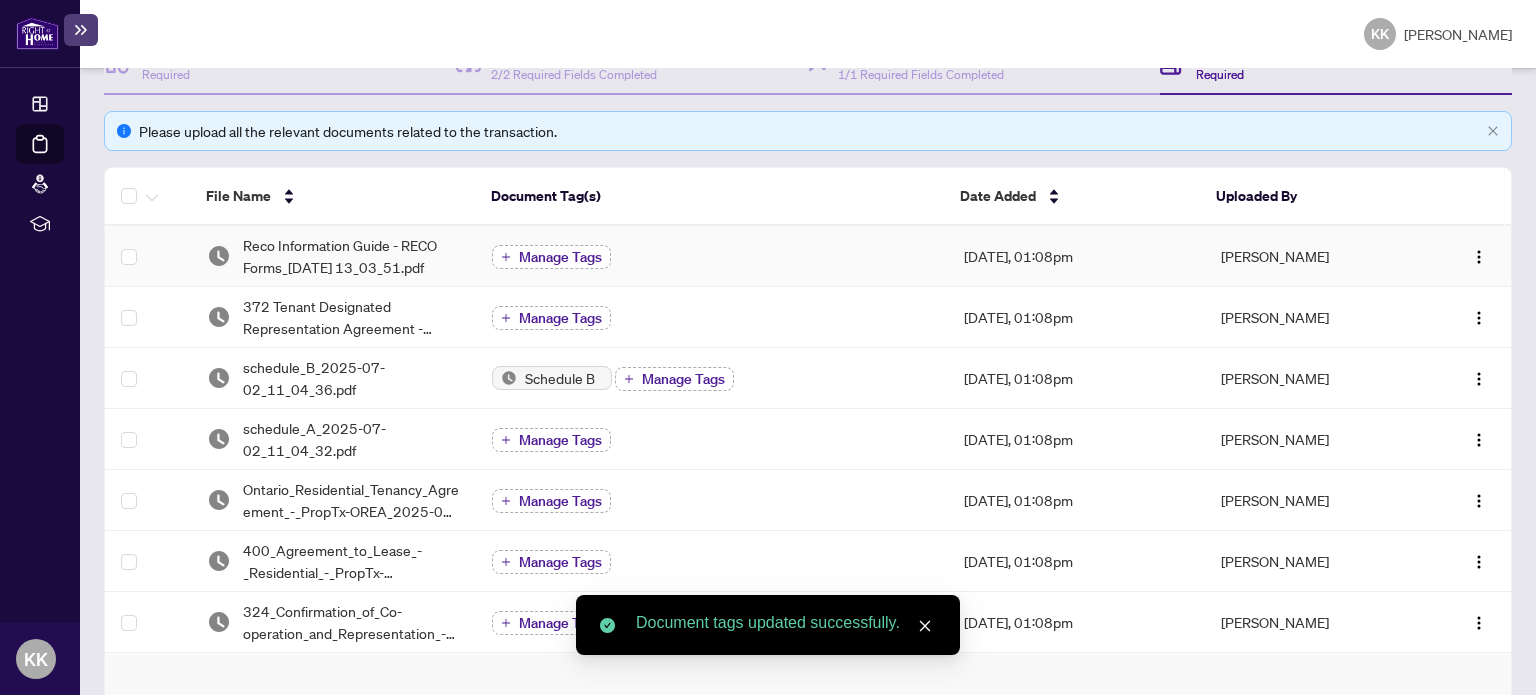 click on "Manage Tags" at bounding box center (560, 257) 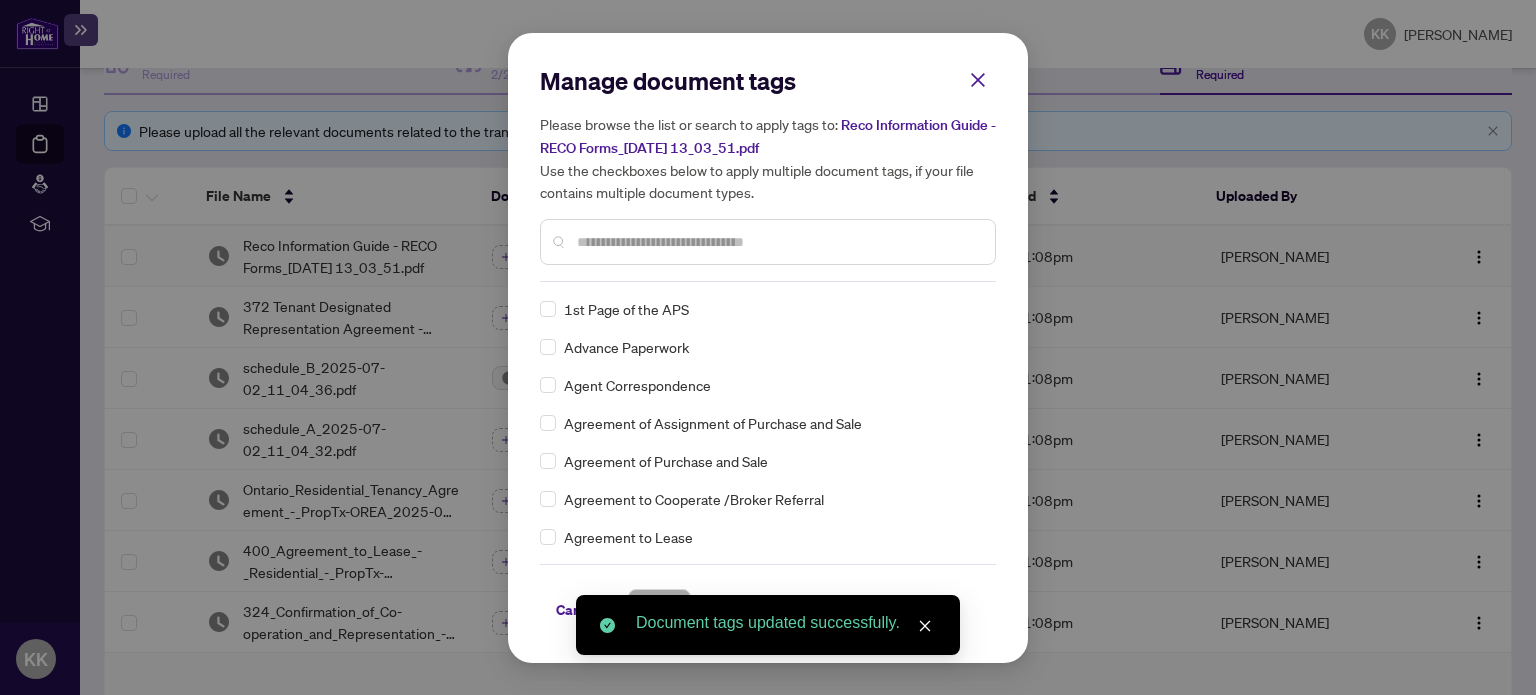 click on "Manage document tags Please browse the list or search to apply tags to:   Reco Information Guide - RECO Forms_[DATE] 13_03_51.pdf   Use the checkboxes below to apply multiple document tags, if your file contains multiple document types.   1st Page of the APS Advance Paperwork Agent Correspondence Agreement of Assignment of Purchase and Sale Agreement of Purchase and Sale Agreement to Cooperate /Broker Referral Agreement to Lease Articles of Incorporation Back to Vendor Letter Belongs to Another Transaction Builder's Consent Buyer Designated Representation Agreement Buyer Designated Representation Agreement Buyers Lawyer Information Certificate of Estate Trustee(s) Client Refused to Sign Closing Date Change Co-op Brokerage Commission Statement Co-op EFT Co-operating Indemnity Agreement Commission Adjustment Commission Agreement Commission Calculation Commission Statement Sent Commission Statement Sent to Landlord Commission Statement Sent to Lawyer Commission Statement Sent to Listing Brokerage Duplicate" at bounding box center [768, 348] 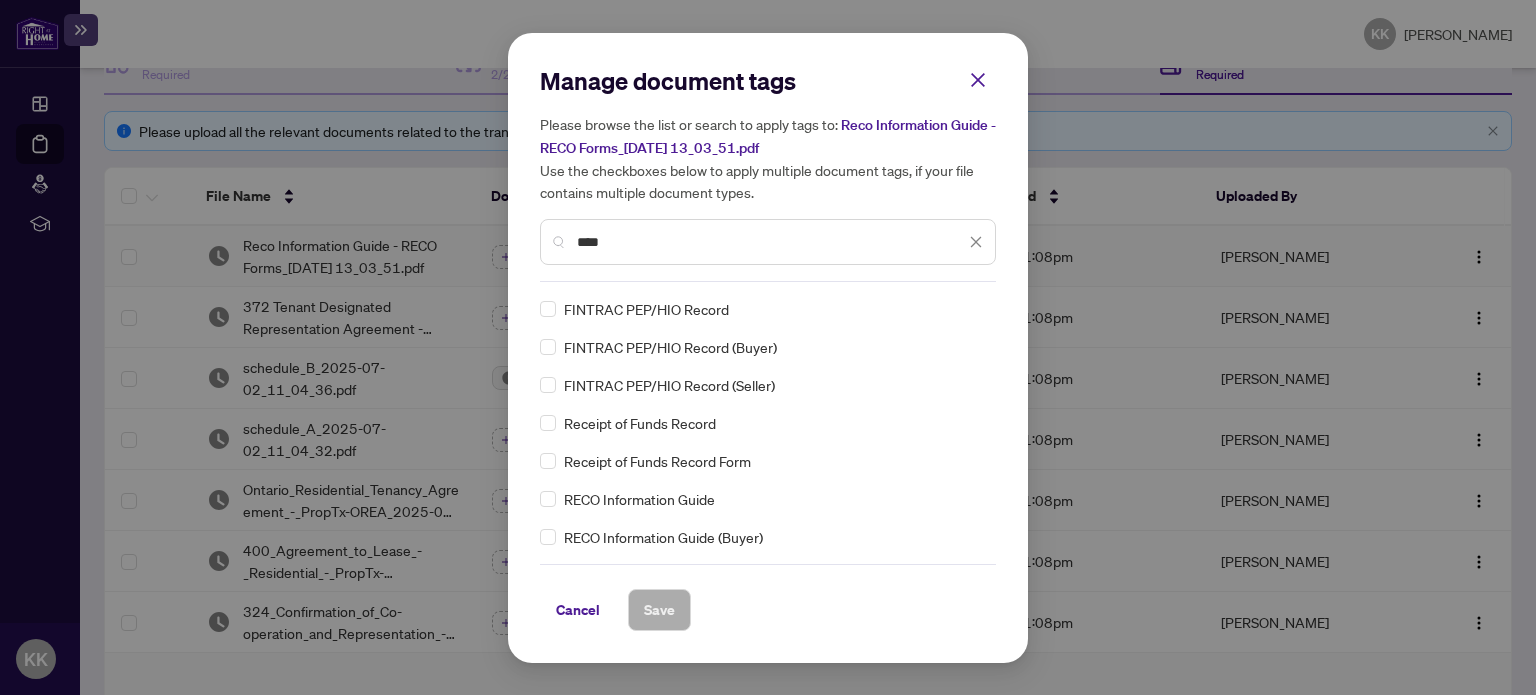 type on "****" 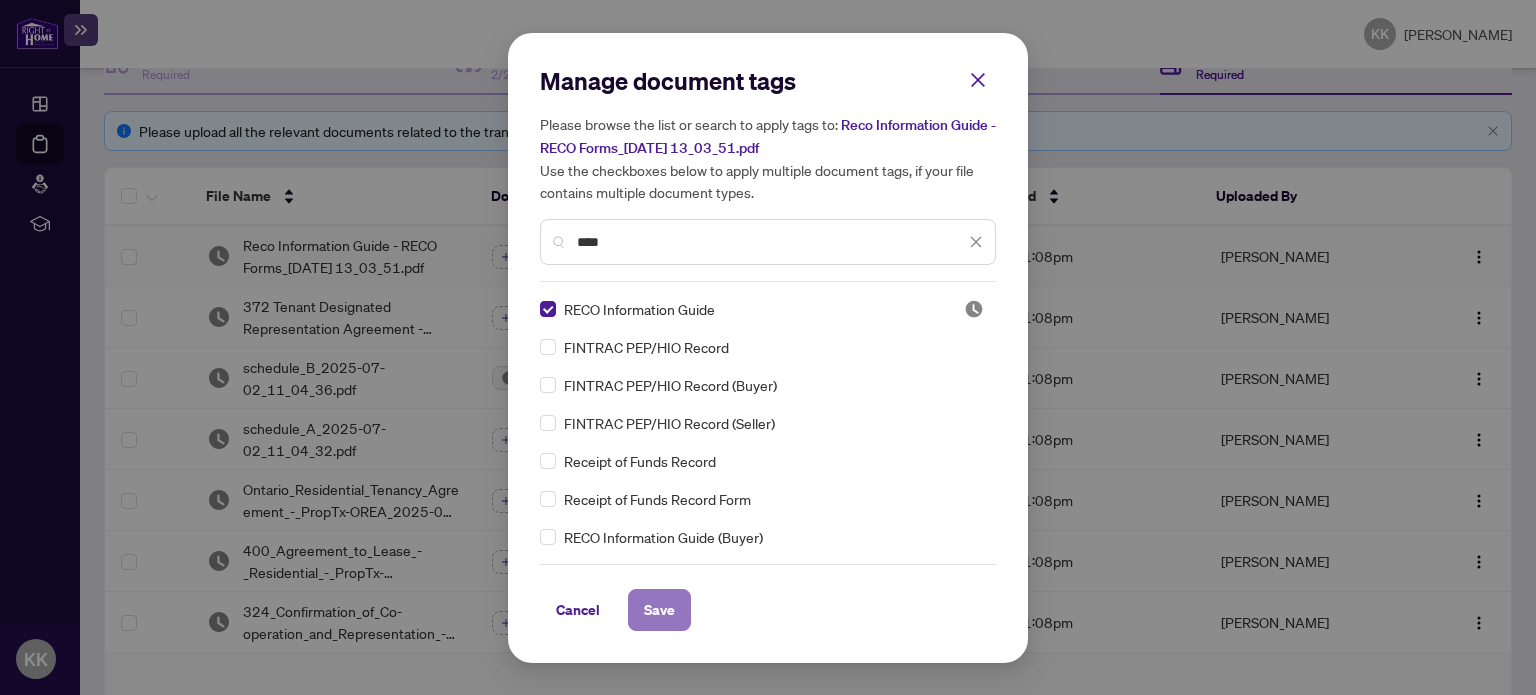 click on "Save" at bounding box center (659, 610) 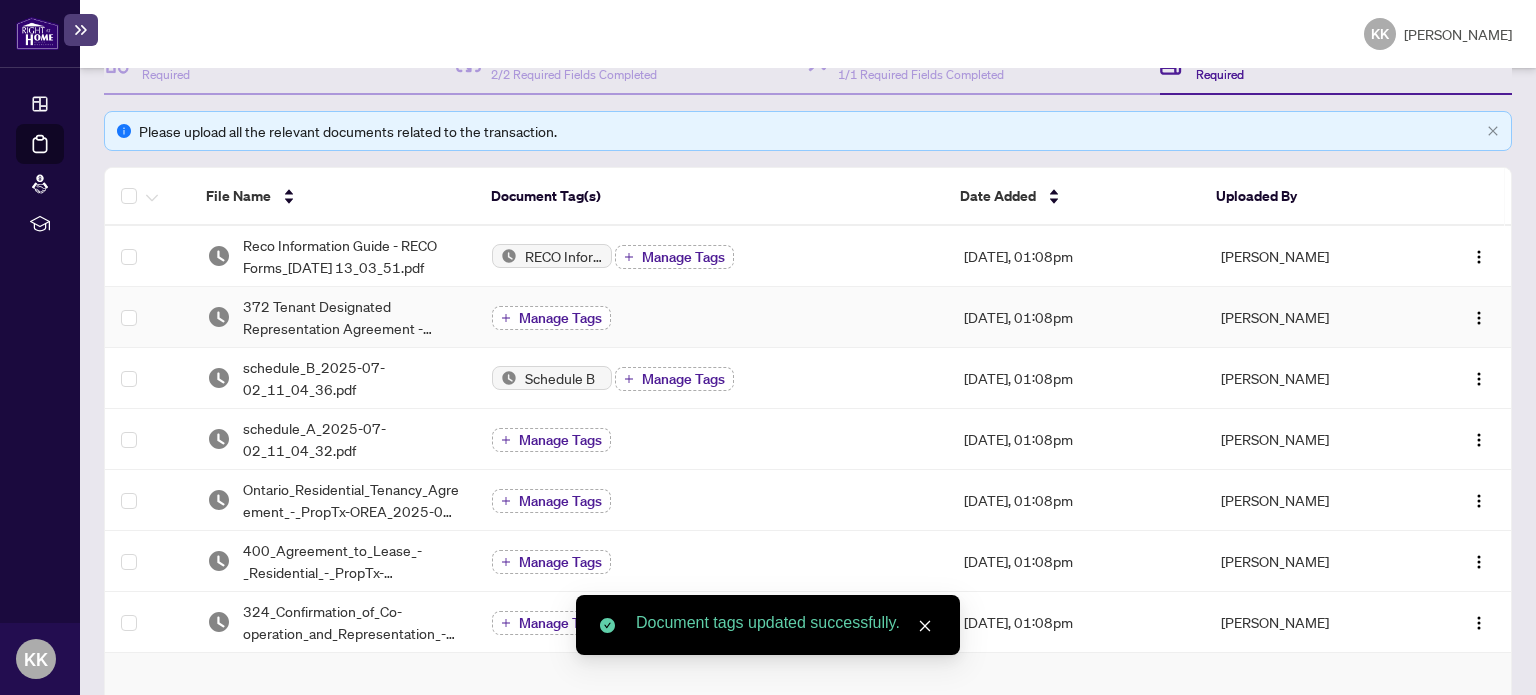 click on "Manage Tags" at bounding box center (560, 318) 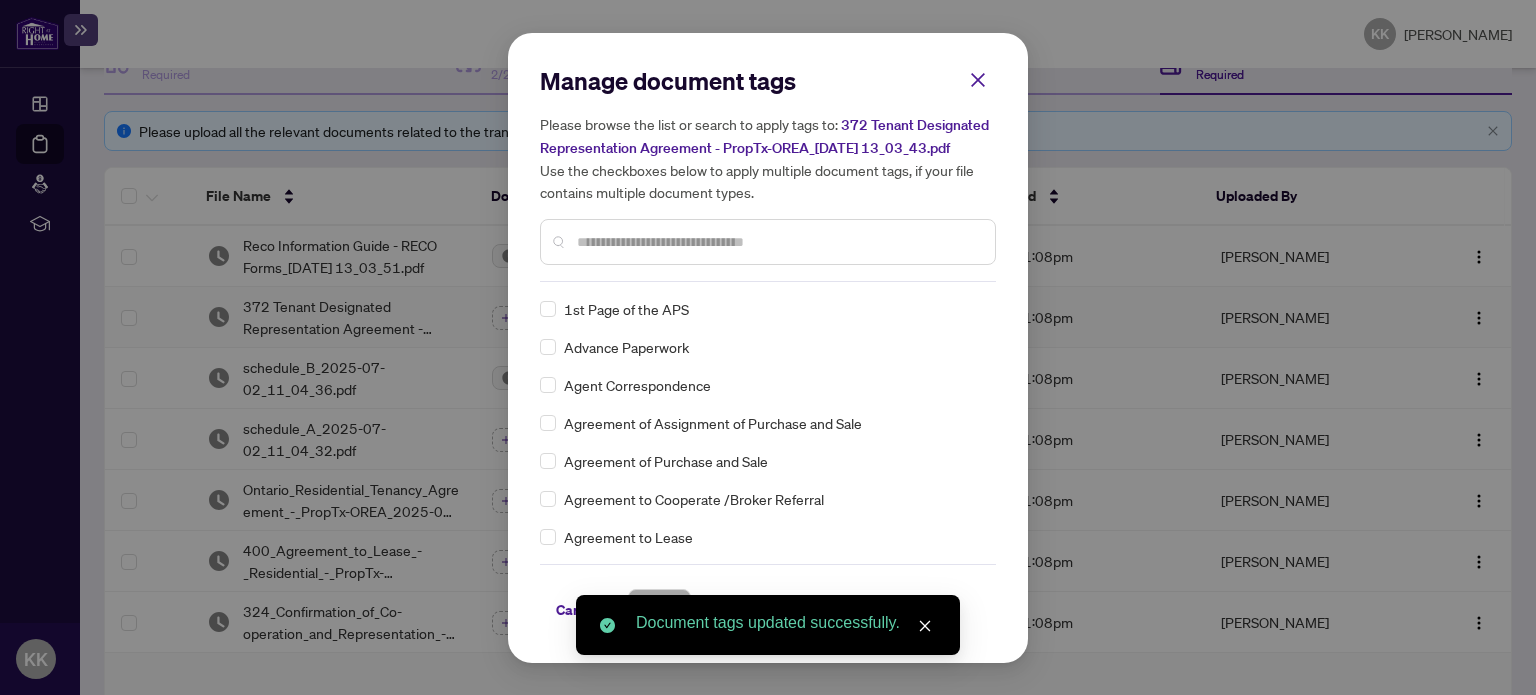 click on "Manage document tags Please browse the list or search to apply tags to:   372 Tenant Designated Representation Agreement - PropTx-OREA_[DATE] 13_03_43.pdf   Use the checkboxes below to apply multiple document tags, if your file contains multiple document types." at bounding box center [768, 173] 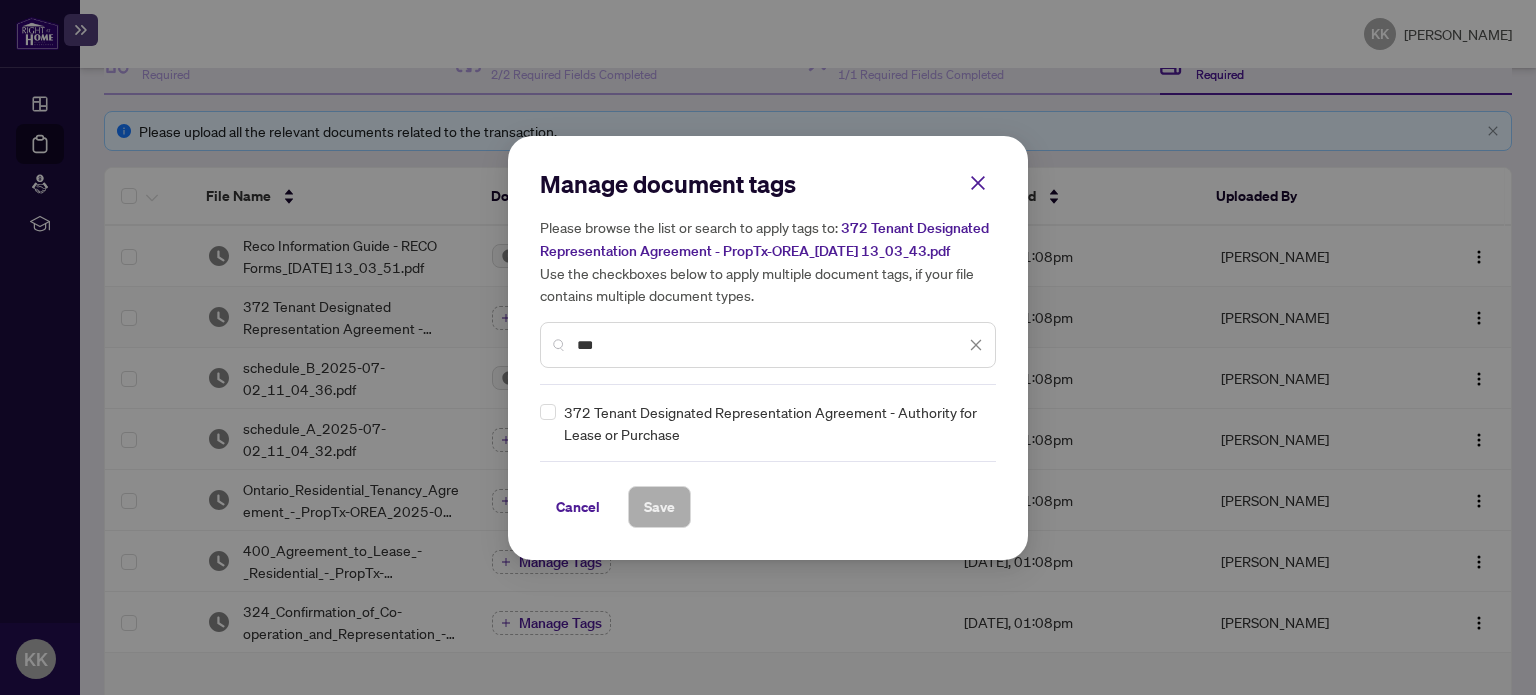 type on "***" 